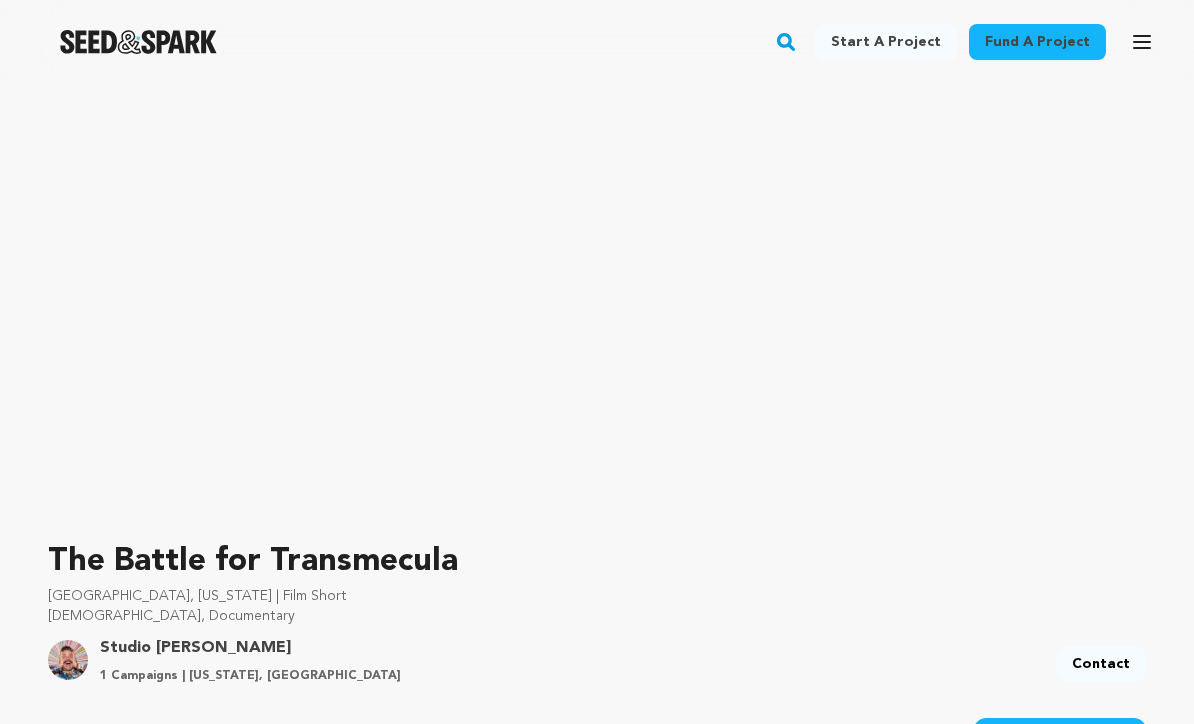 scroll, scrollTop: 0, scrollLeft: 0, axis: both 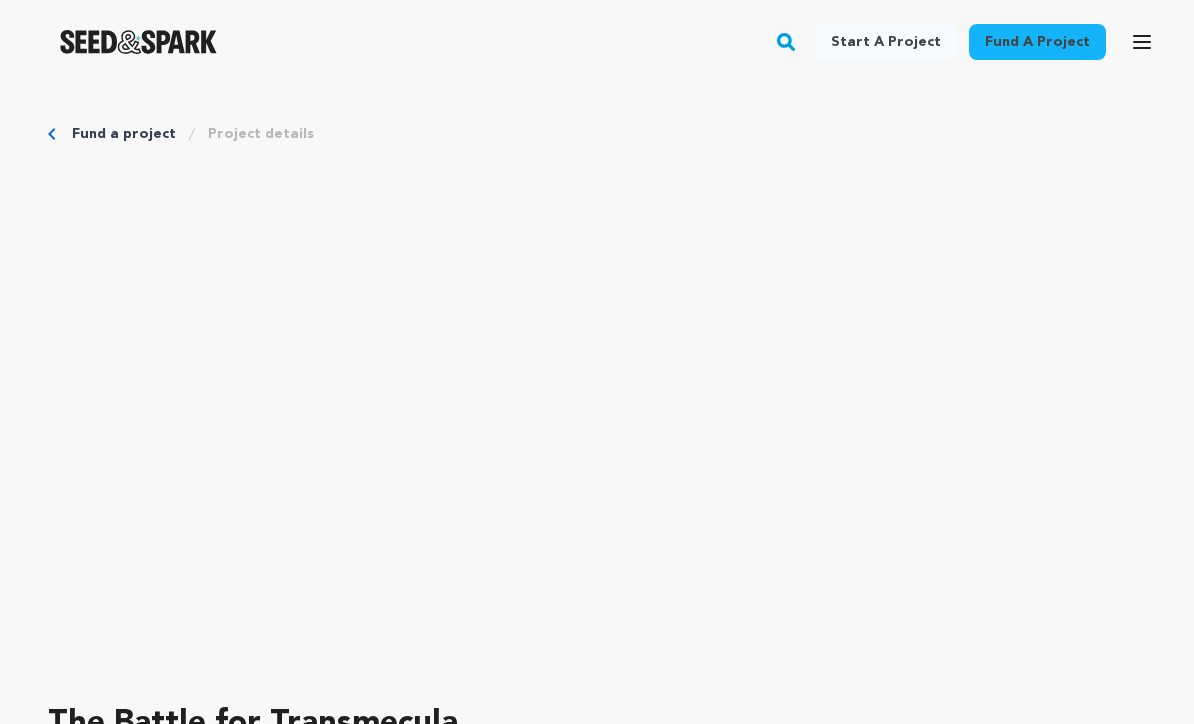 click on "Fund a project" at bounding box center (124, 134) 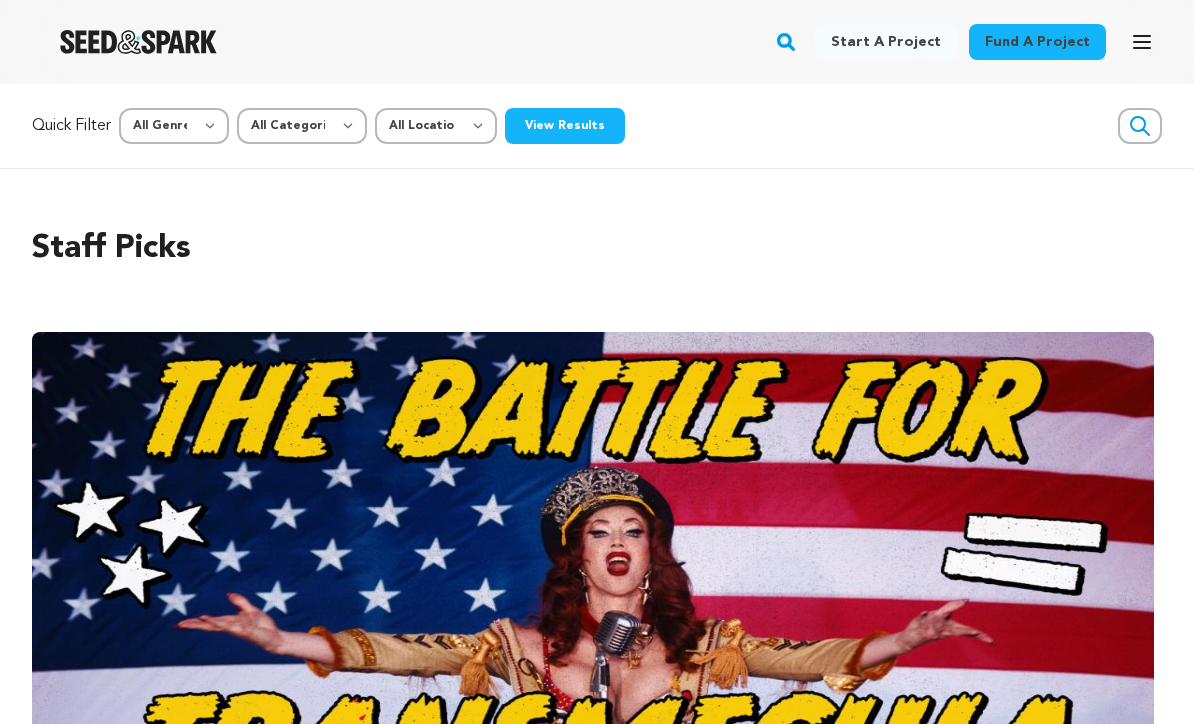scroll, scrollTop: 0, scrollLeft: 0, axis: both 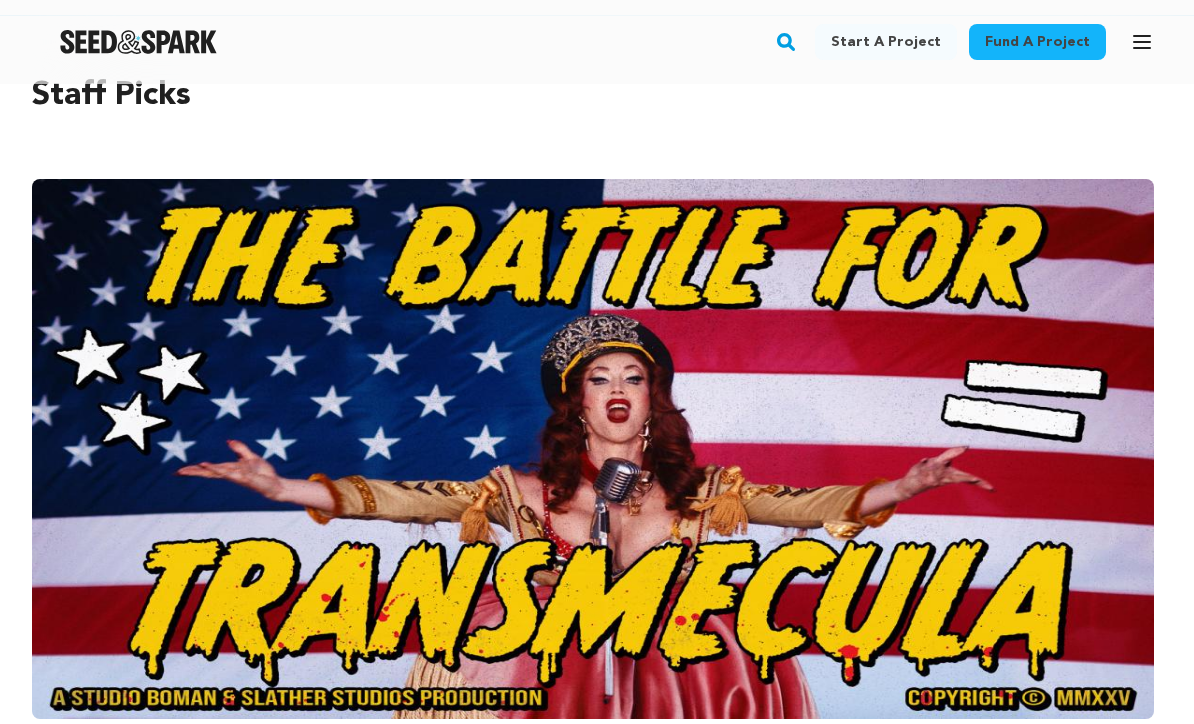 click at bounding box center (593, 449) 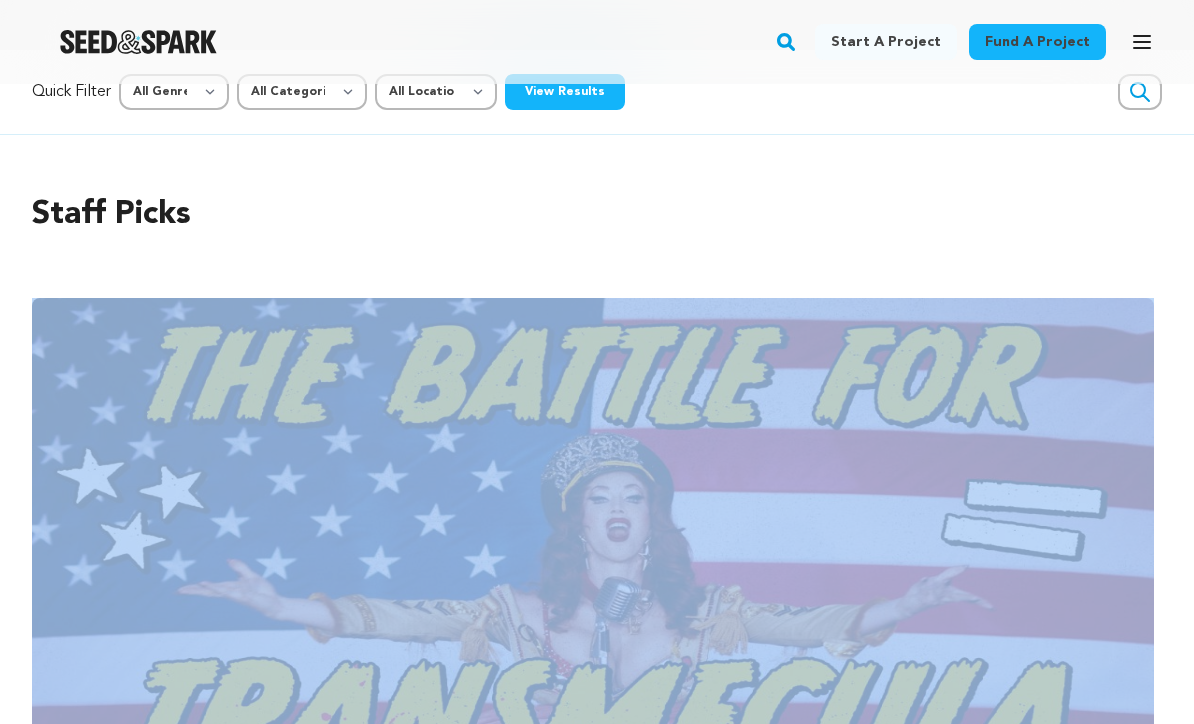 scroll, scrollTop: 0, scrollLeft: 0, axis: both 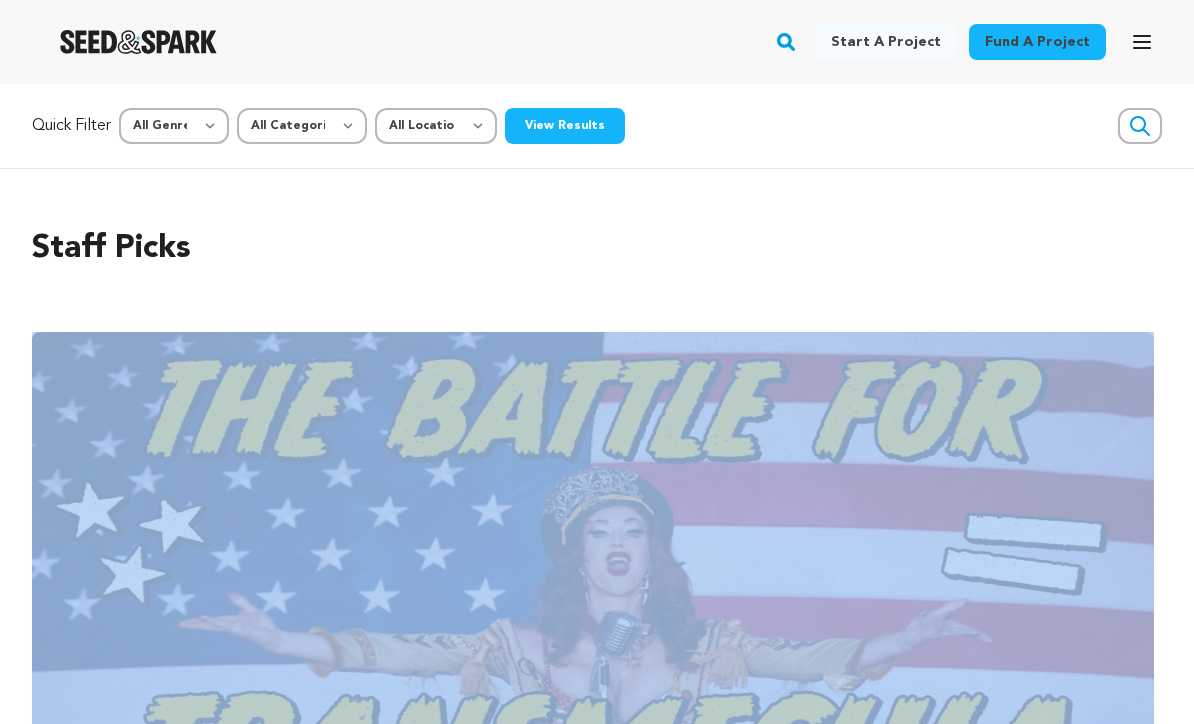 click 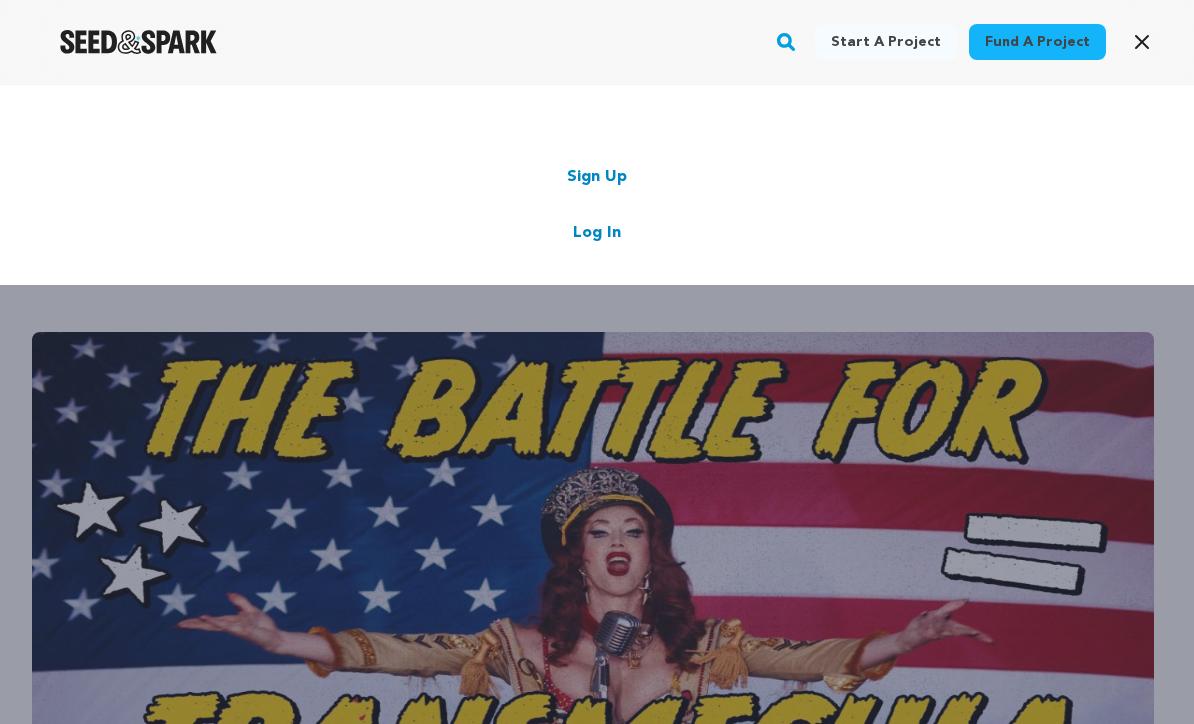 click on "Log In" at bounding box center [597, 233] 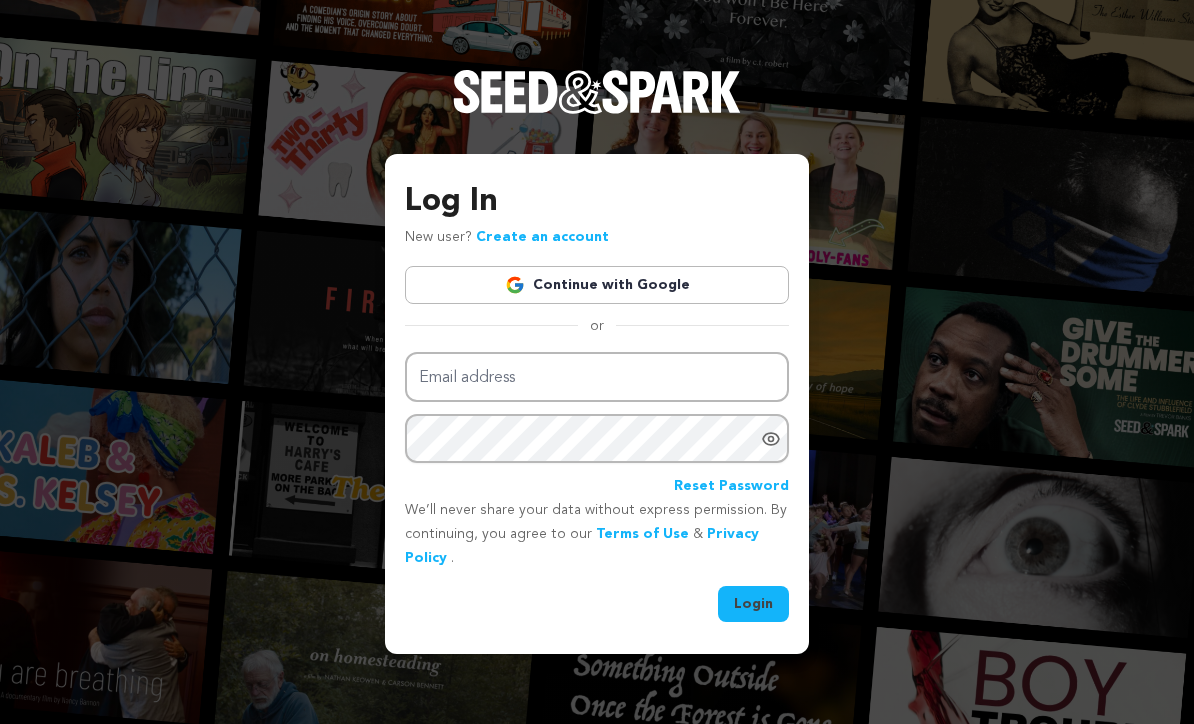 scroll, scrollTop: 0, scrollLeft: 0, axis: both 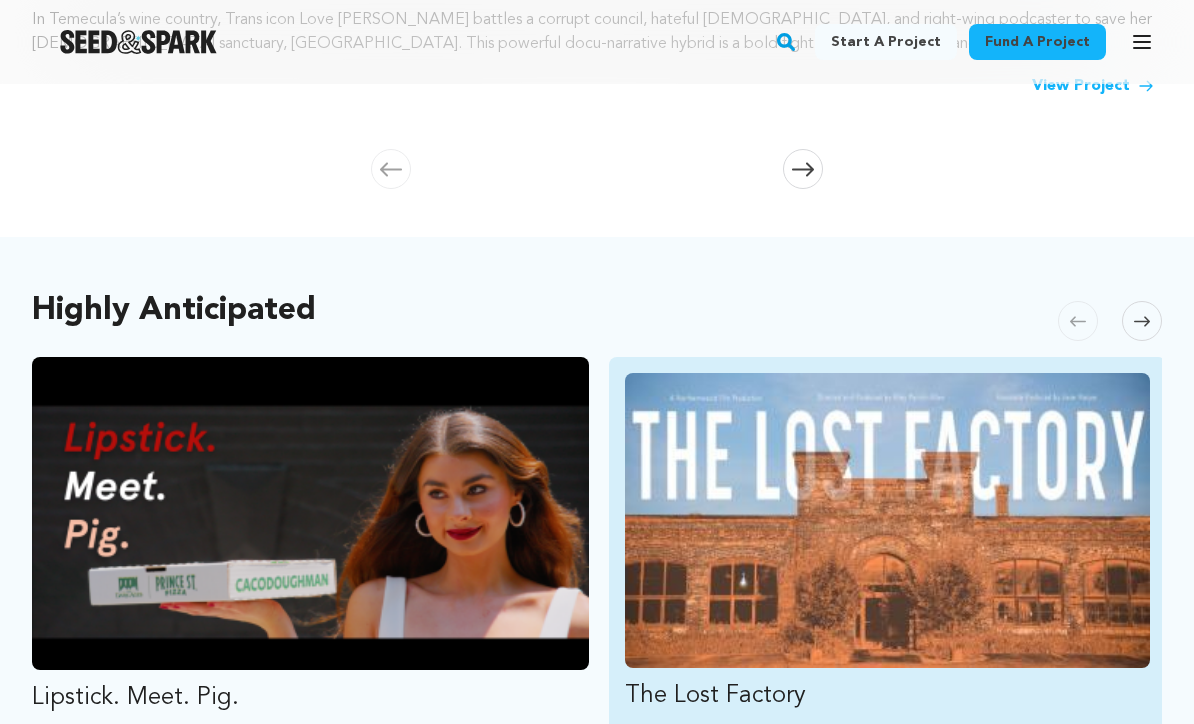 click at bounding box center (887, 520) 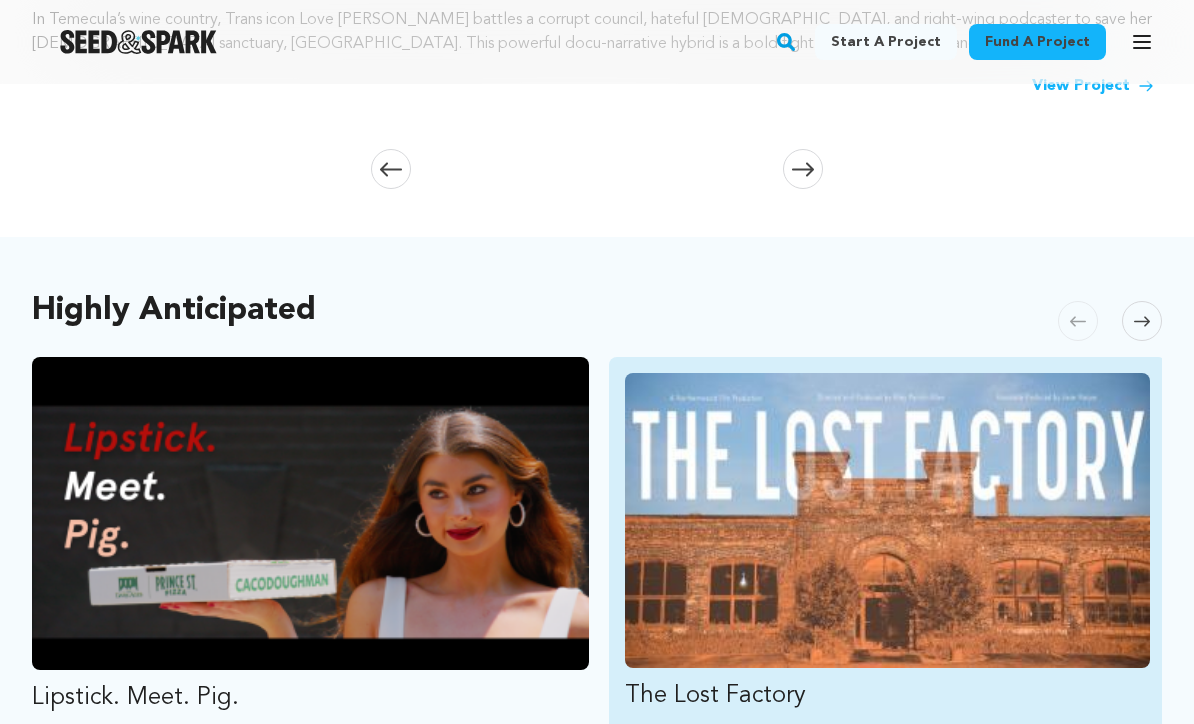 scroll, scrollTop: 1015, scrollLeft: 0, axis: vertical 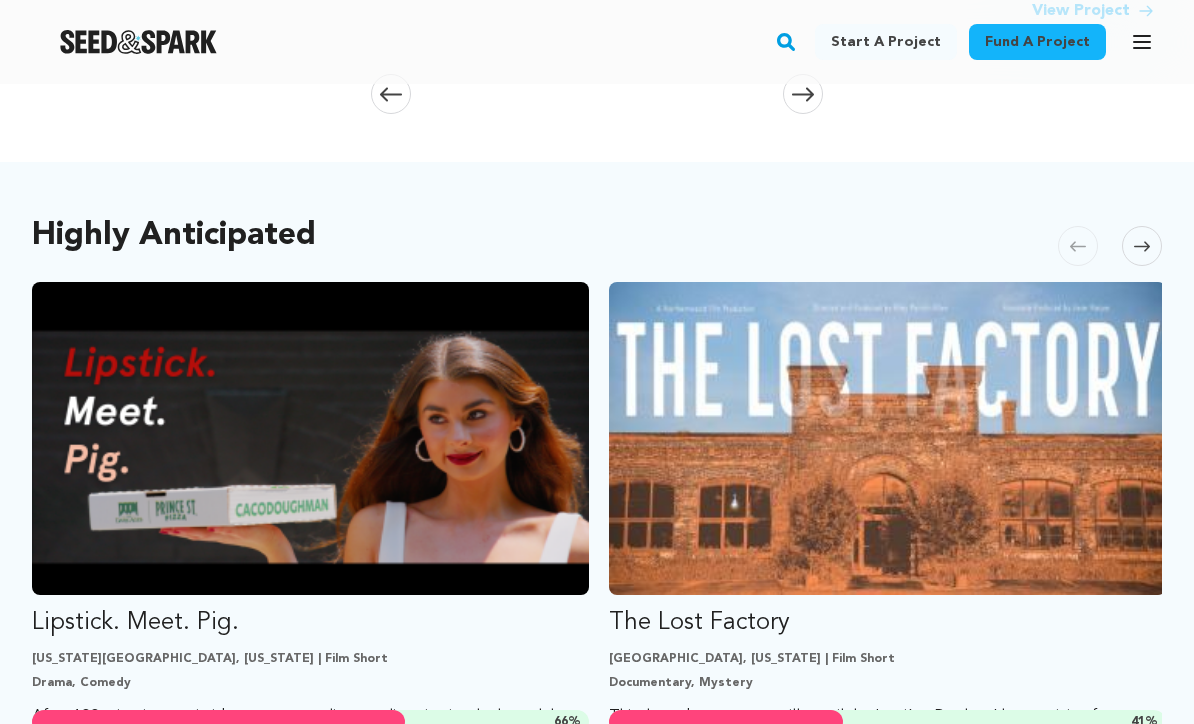 click 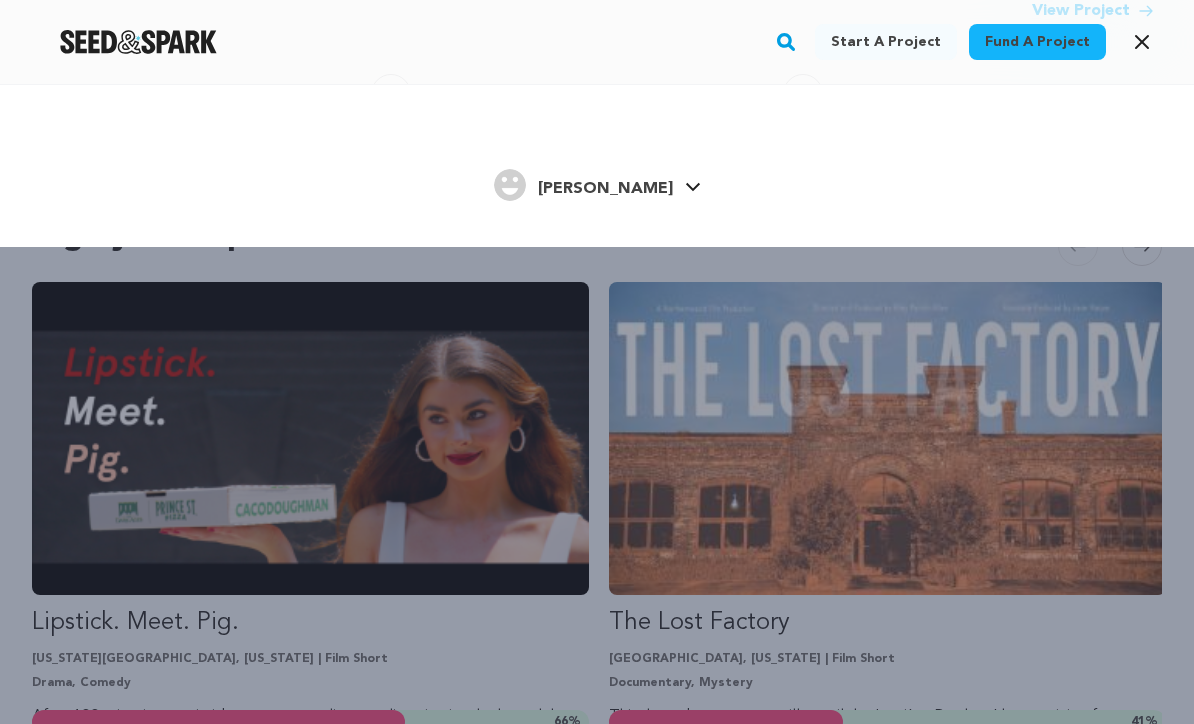 click at bounding box center [510, 185] 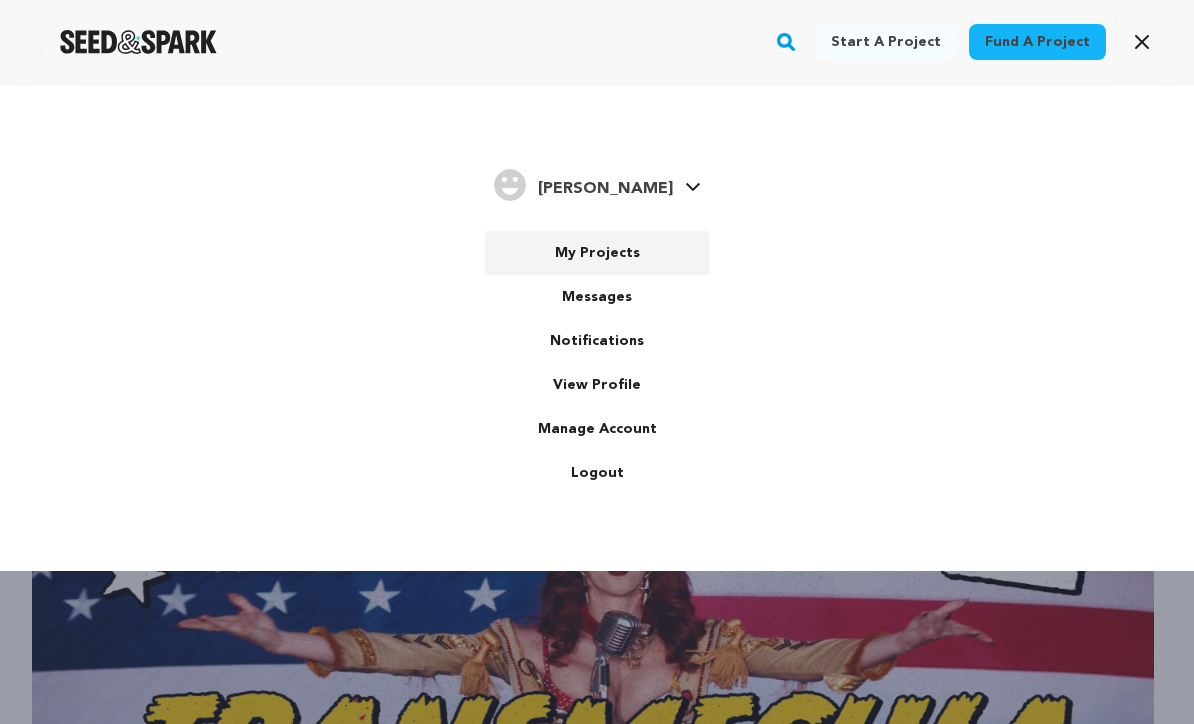 click on "My Projects" at bounding box center [597, 253] 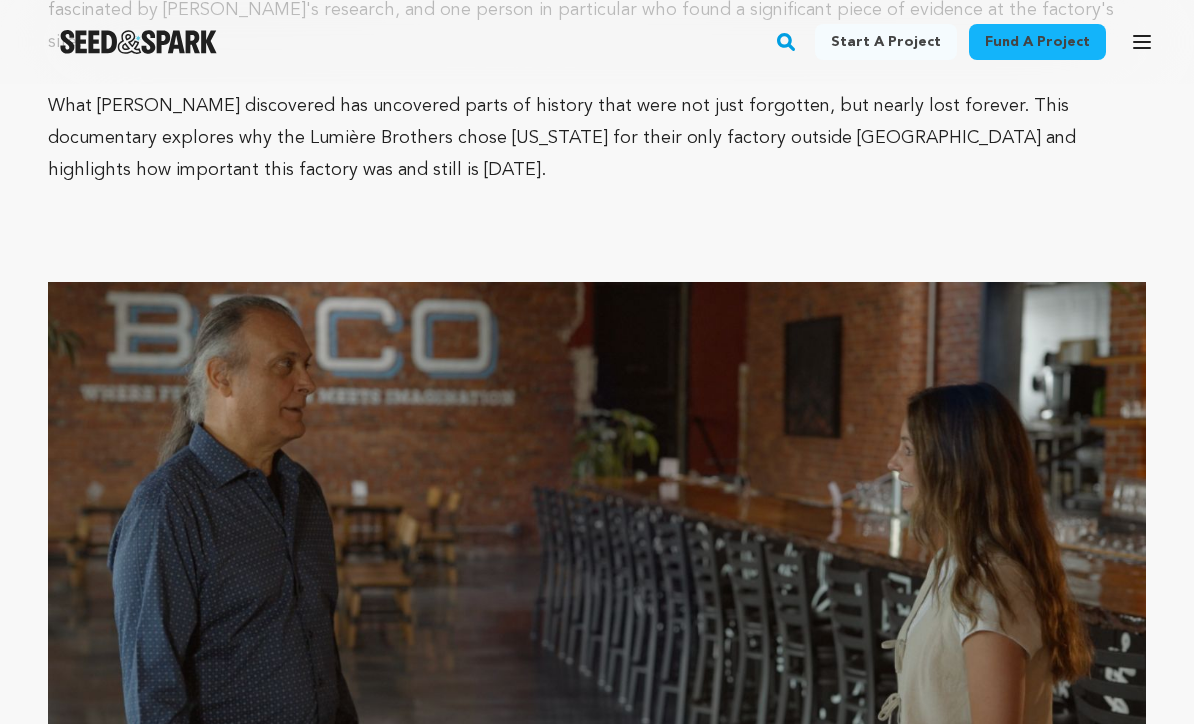 scroll, scrollTop: 2765, scrollLeft: 0, axis: vertical 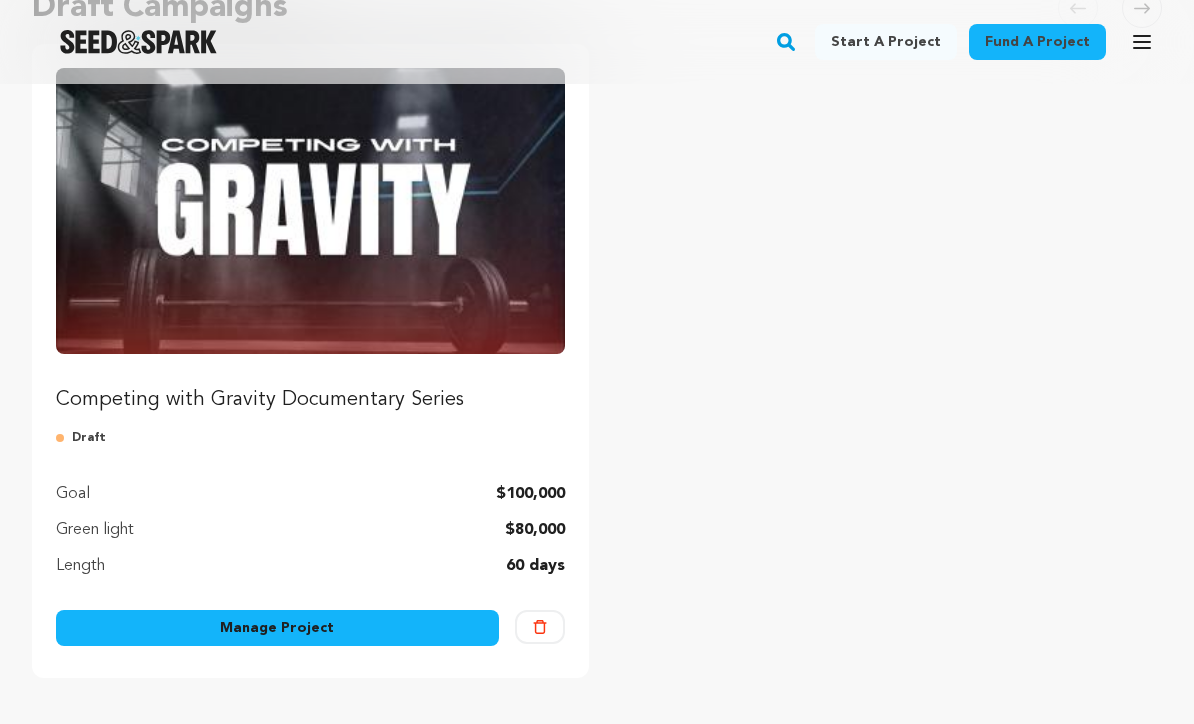 click at bounding box center (310, 211) 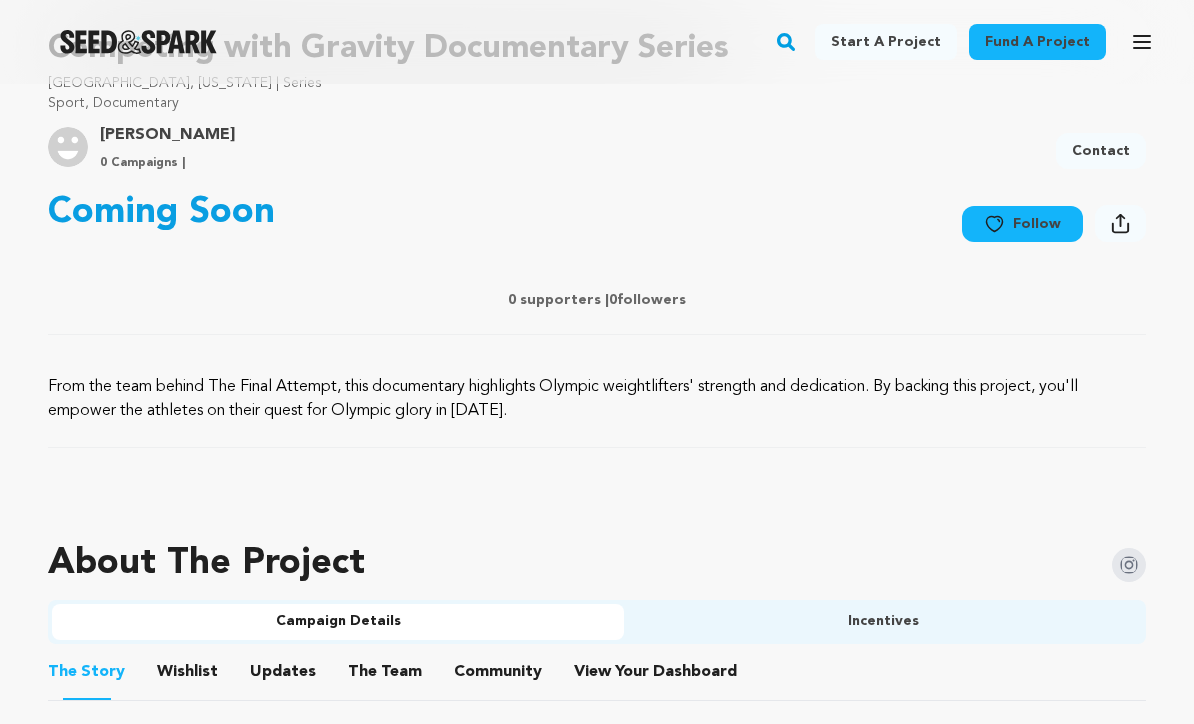 scroll, scrollTop: 772, scrollLeft: 0, axis: vertical 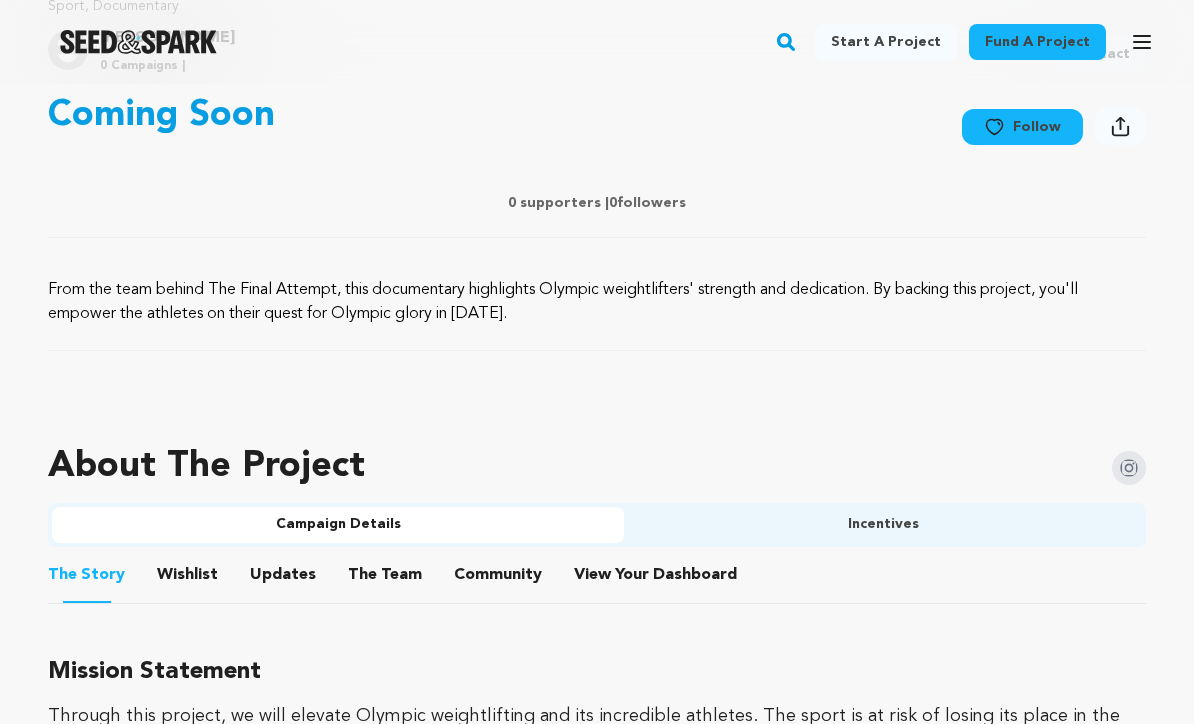 click on "Wishlist" at bounding box center [188, 579] 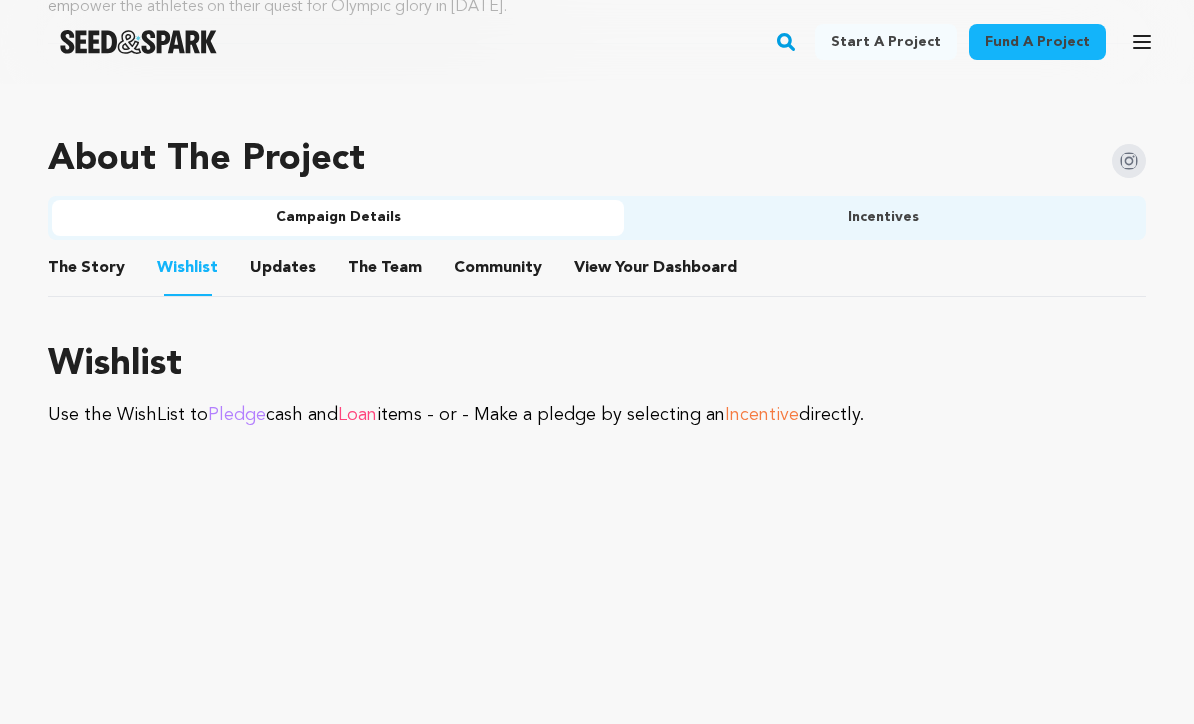 scroll, scrollTop: 1079, scrollLeft: 0, axis: vertical 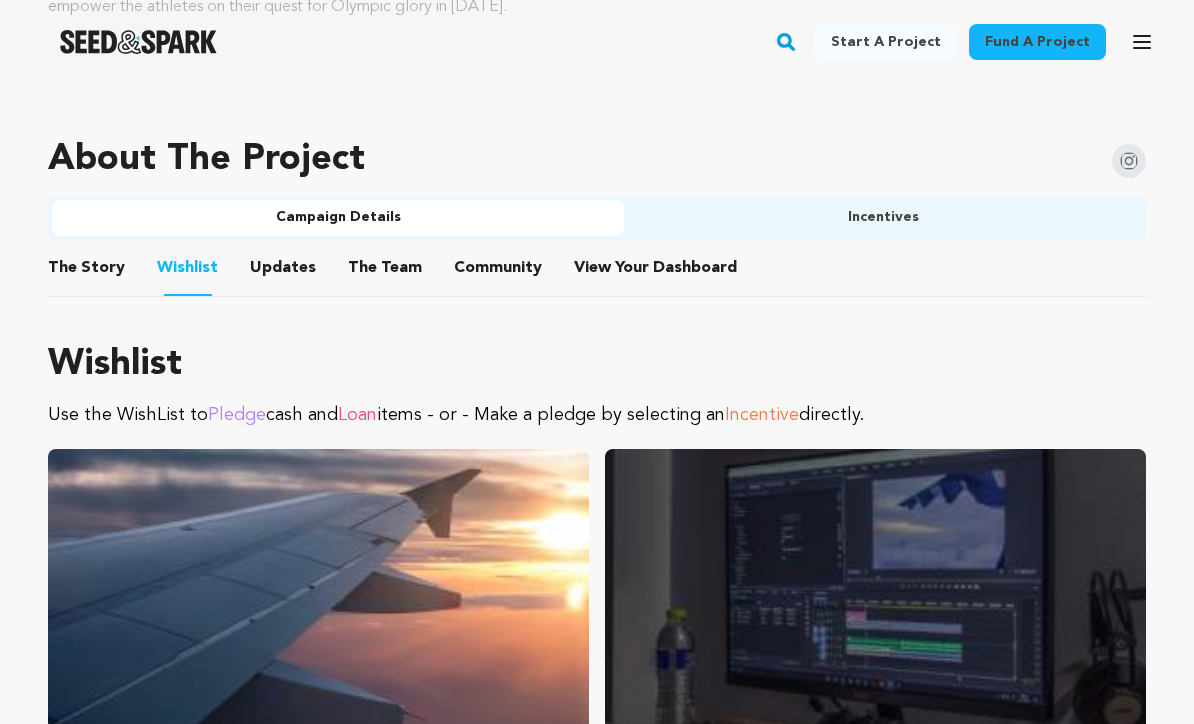 click on "Updates" at bounding box center (283, 272) 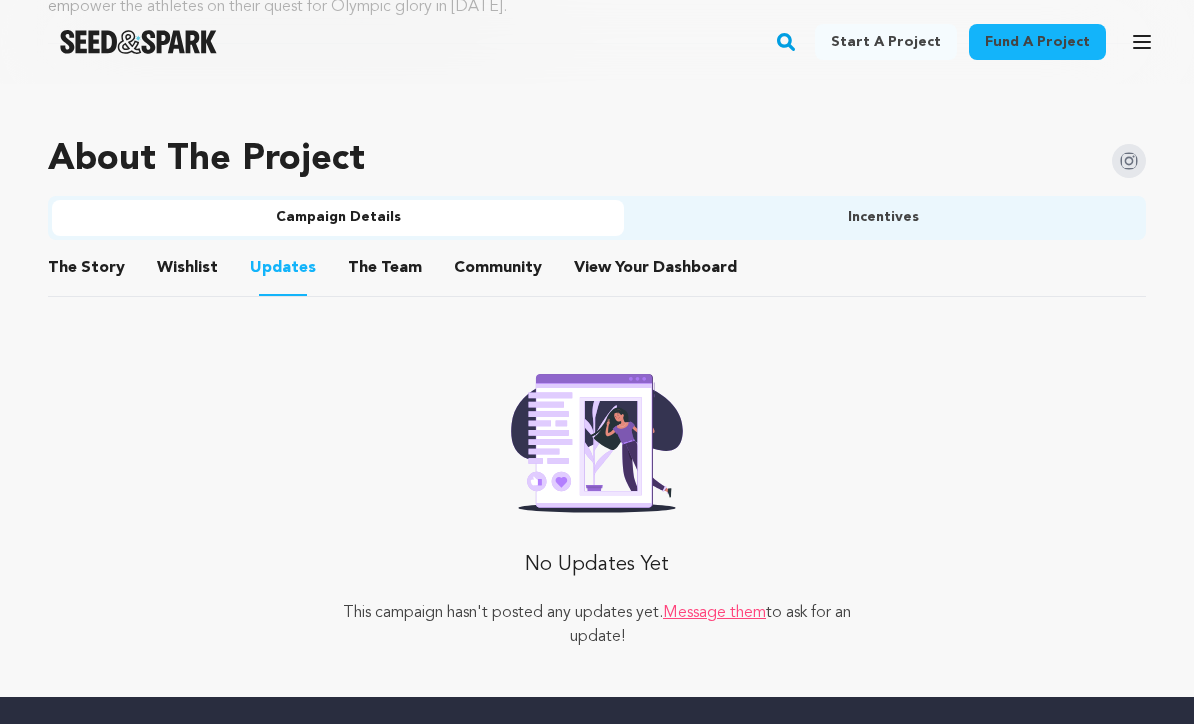 click on "The Team" at bounding box center [385, 272] 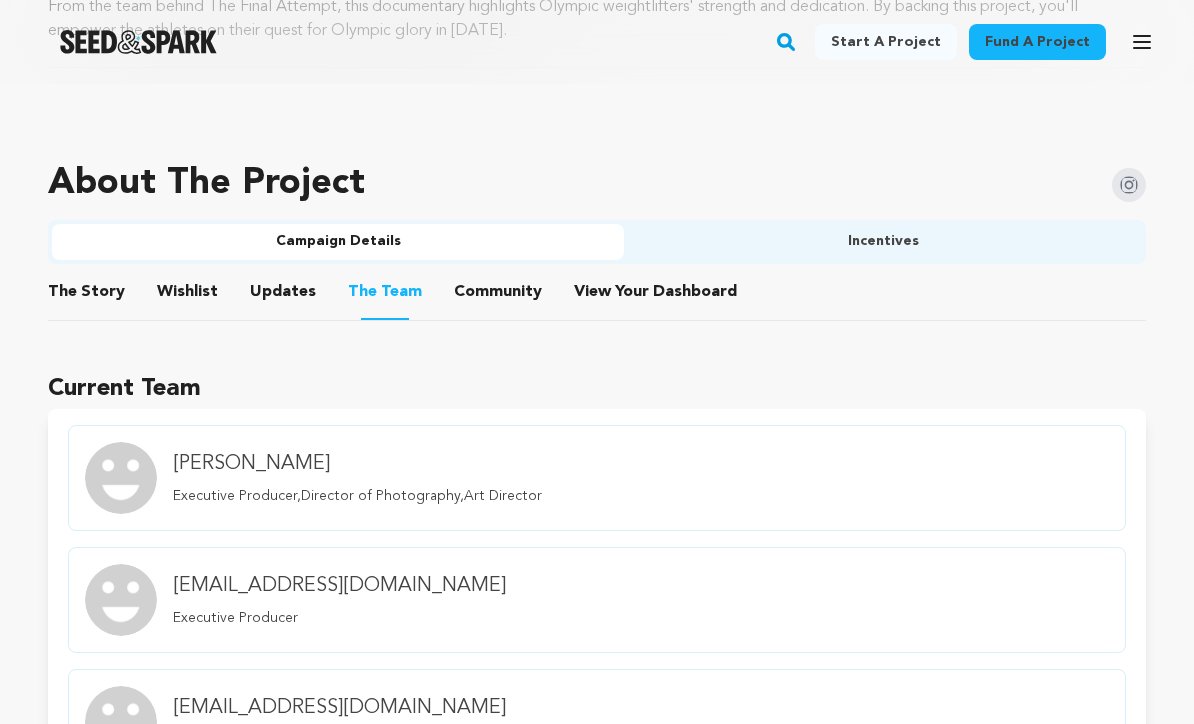 scroll, scrollTop: 1051, scrollLeft: 0, axis: vertical 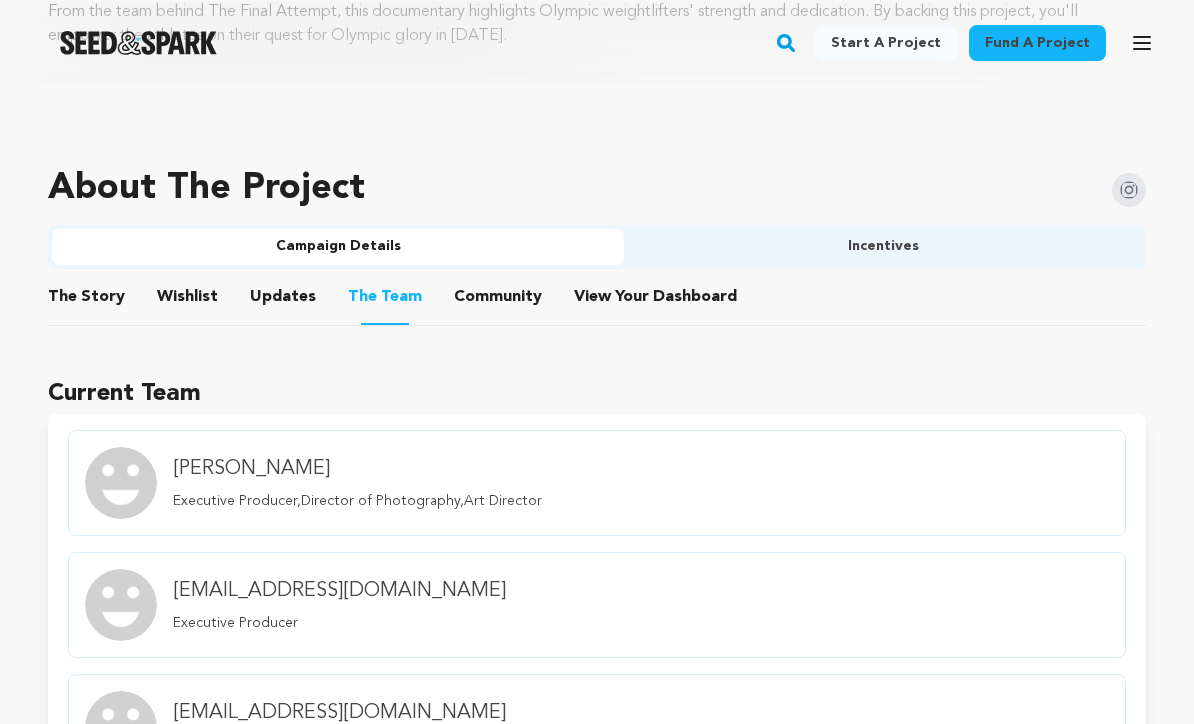 click on "Executive Producer,Director of Photography,Art Director" at bounding box center [357, 500] 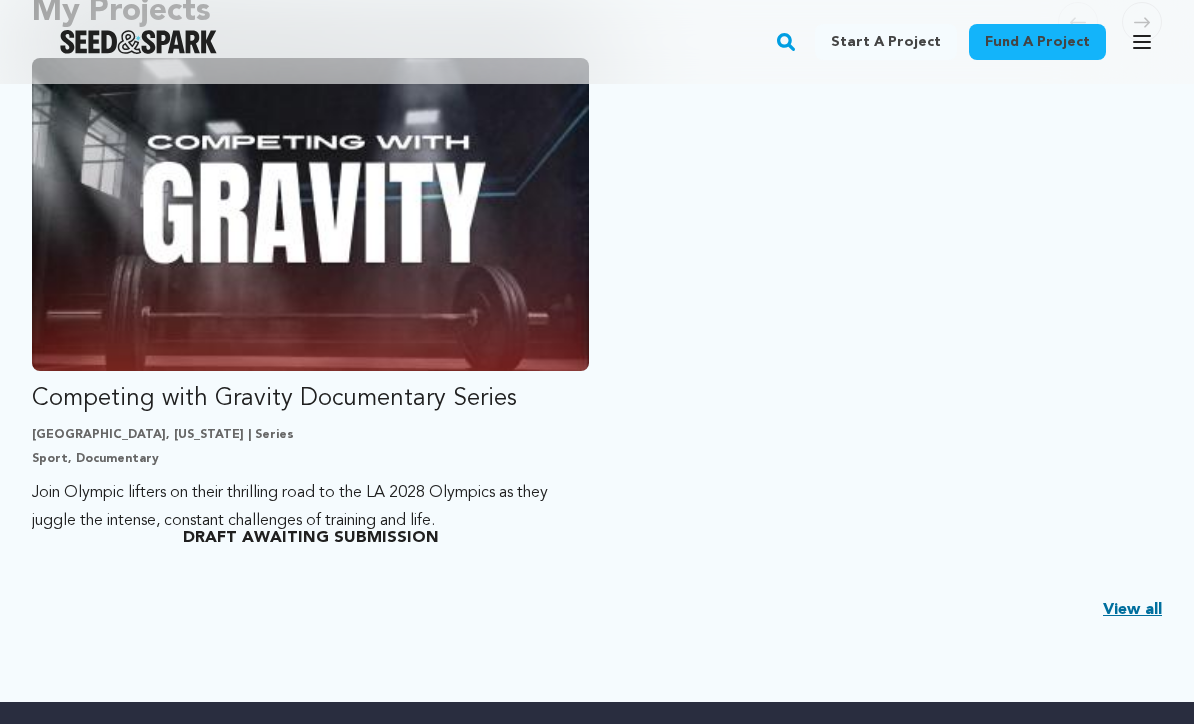 scroll, scrollTop: 526, scrollLeft: 0, axis: vertical 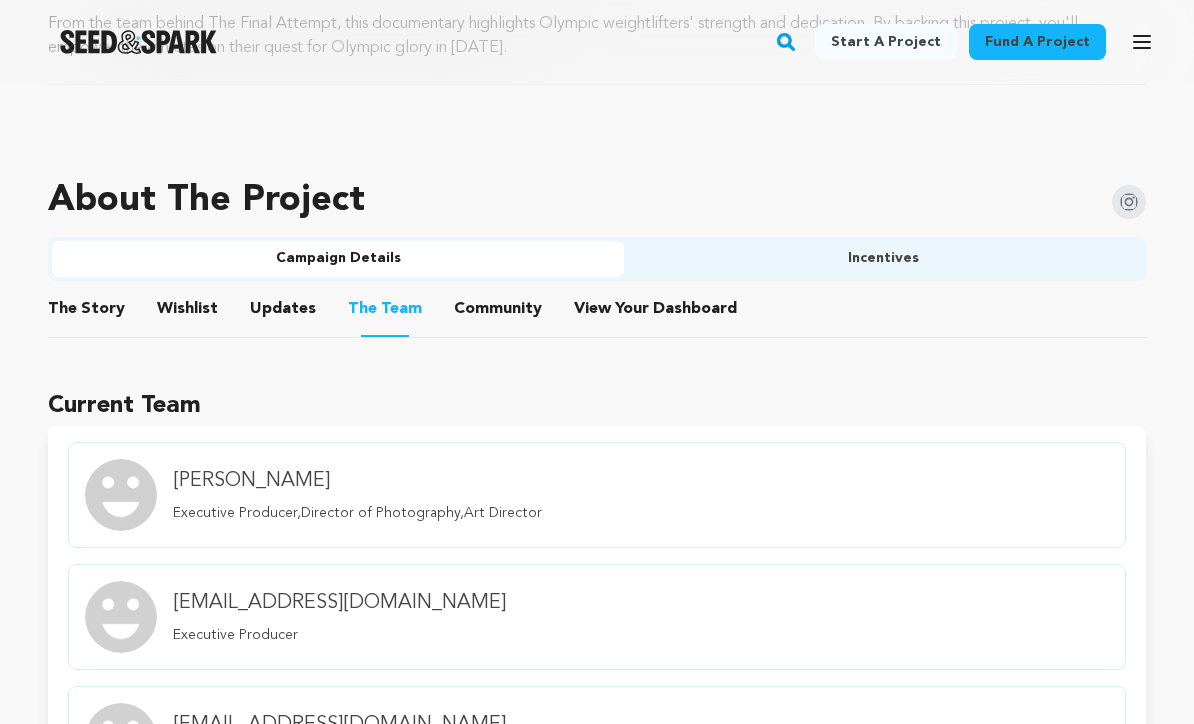 click 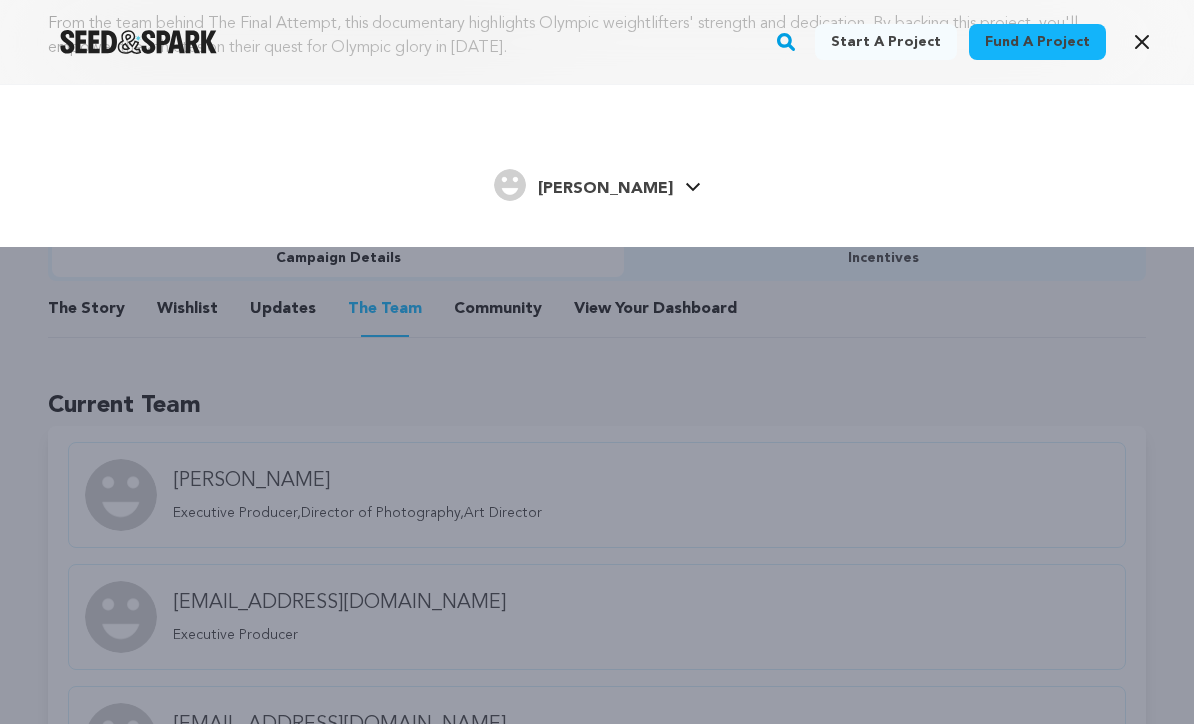 click on "[PERSON_NAME]" at bounding box center [605, 189] 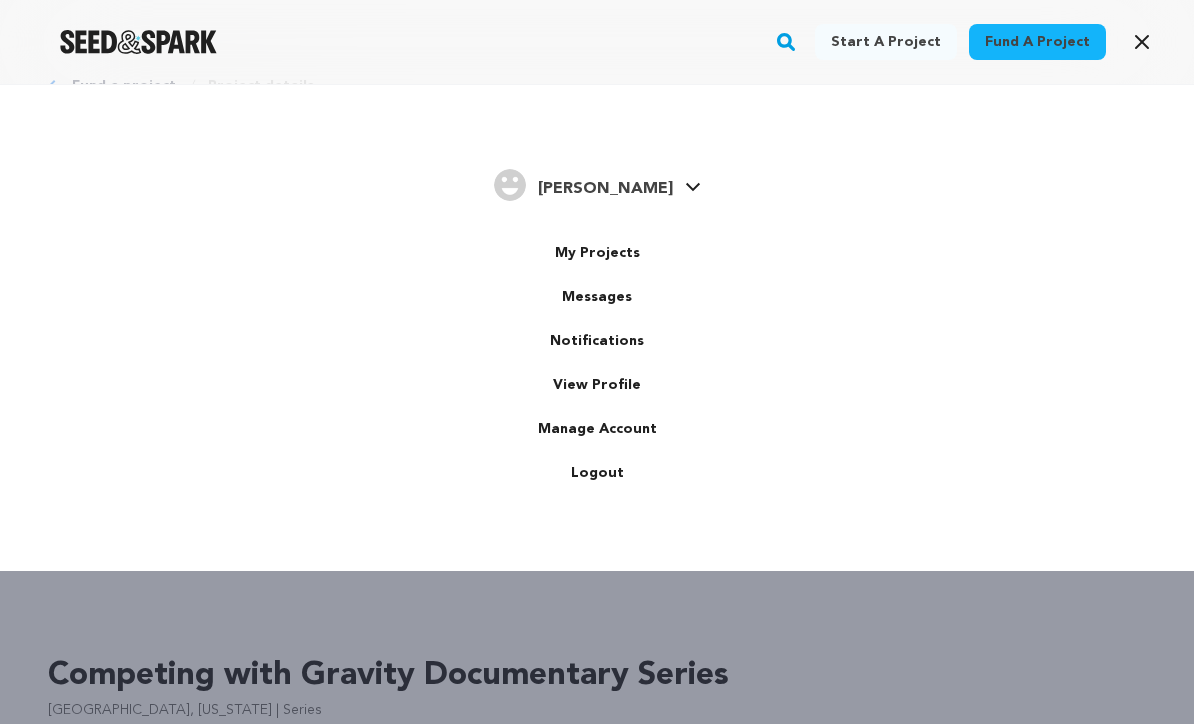 scroll, scrollTop: 66, scrollLeft: 0, axis: vertical 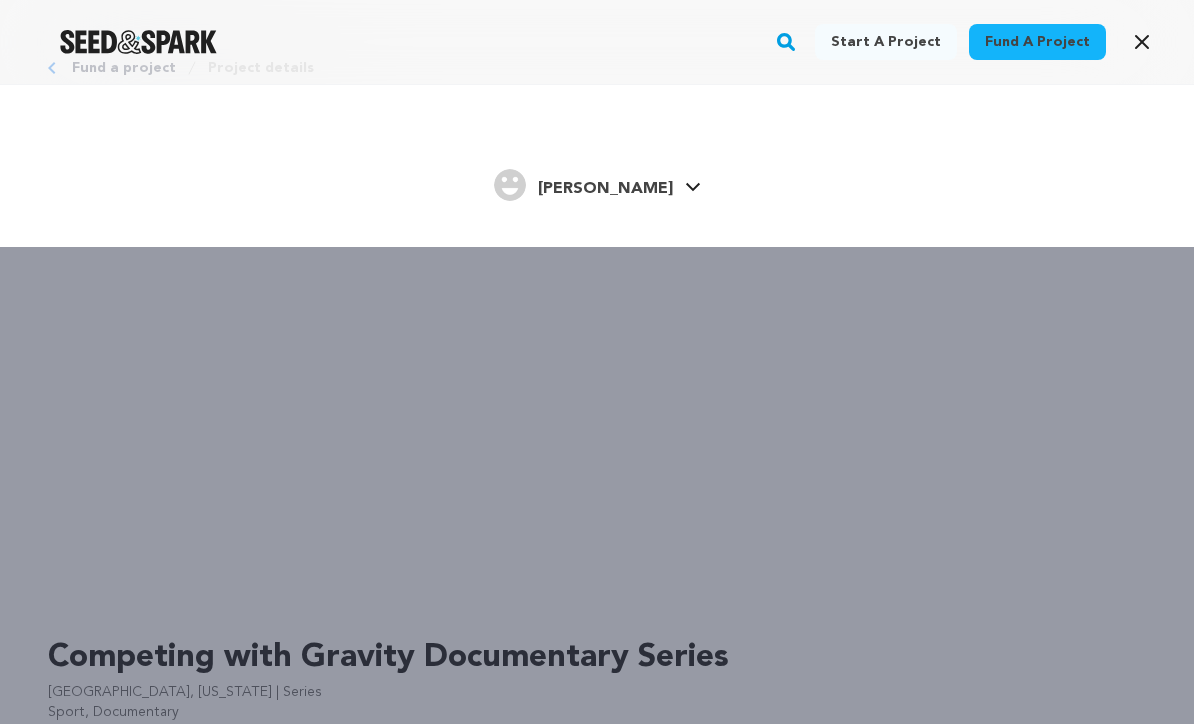 click on "[PERSON_NAME]" at bounding box center [605, 189] 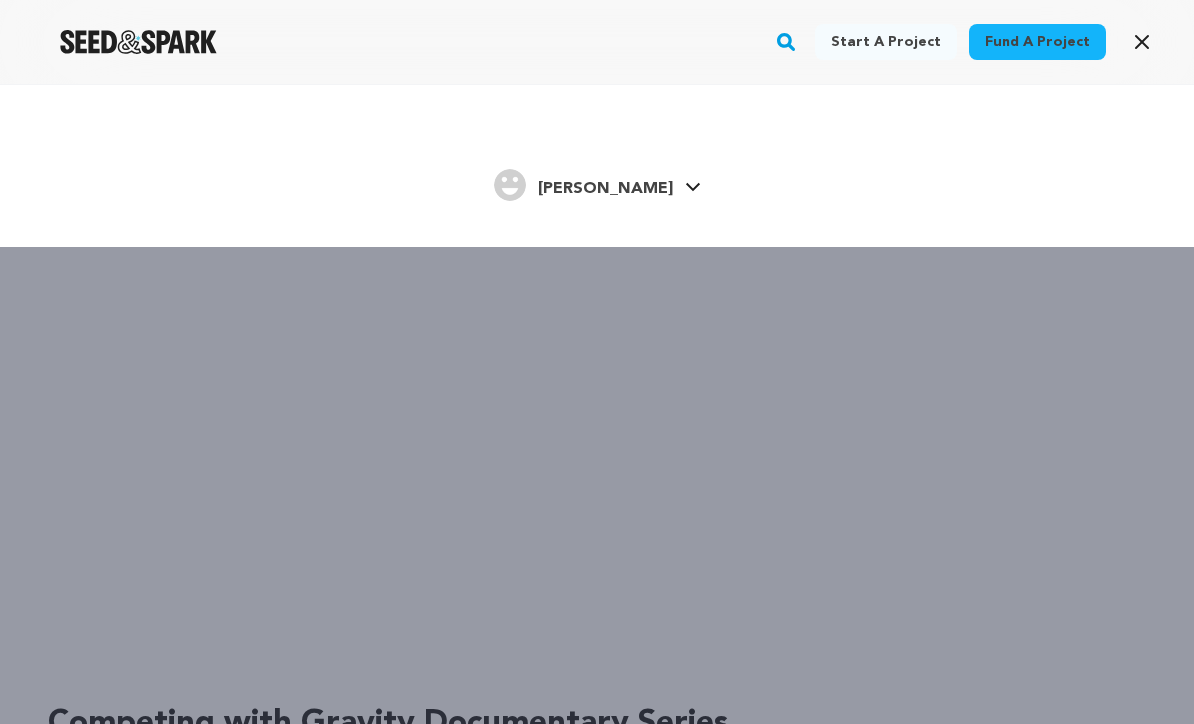 click on "Start a project
Fund a project
Johnson J." at bounding box center (597, 446) 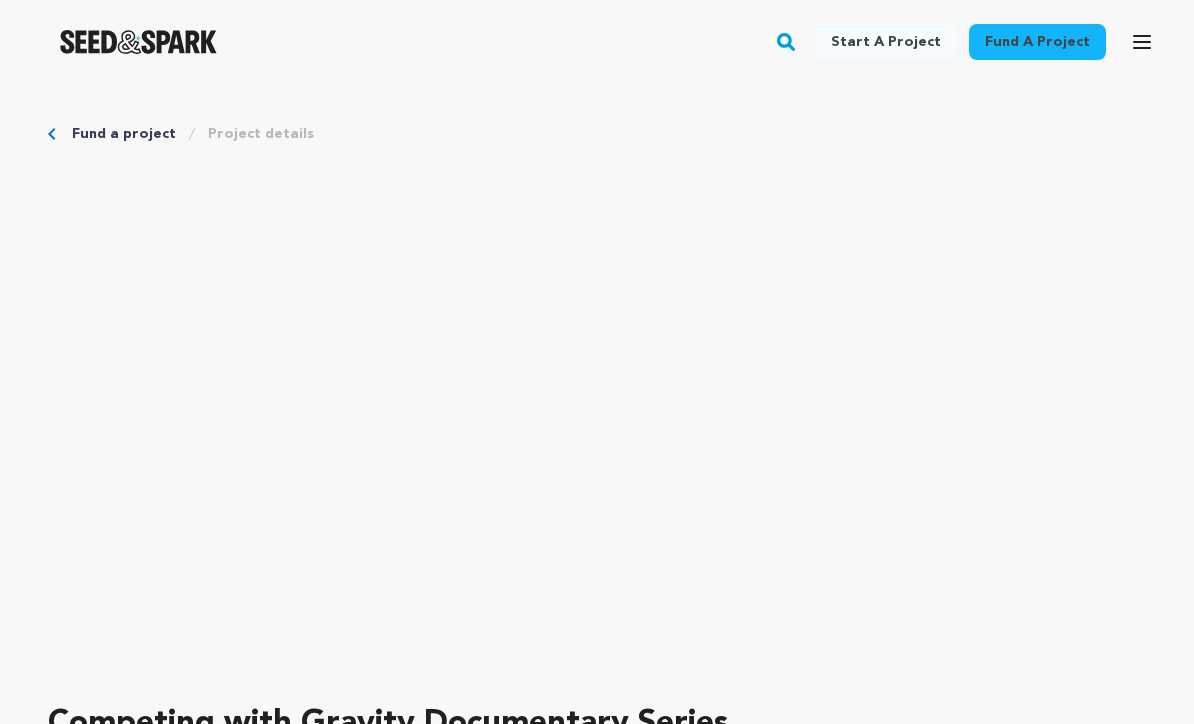 click on "Fund a project
Project details
Competing with Gravity Documentary Series
Madison, Wisconsin |                                 Series
Sport,
Documentary" at bounding box center (597, 1321) 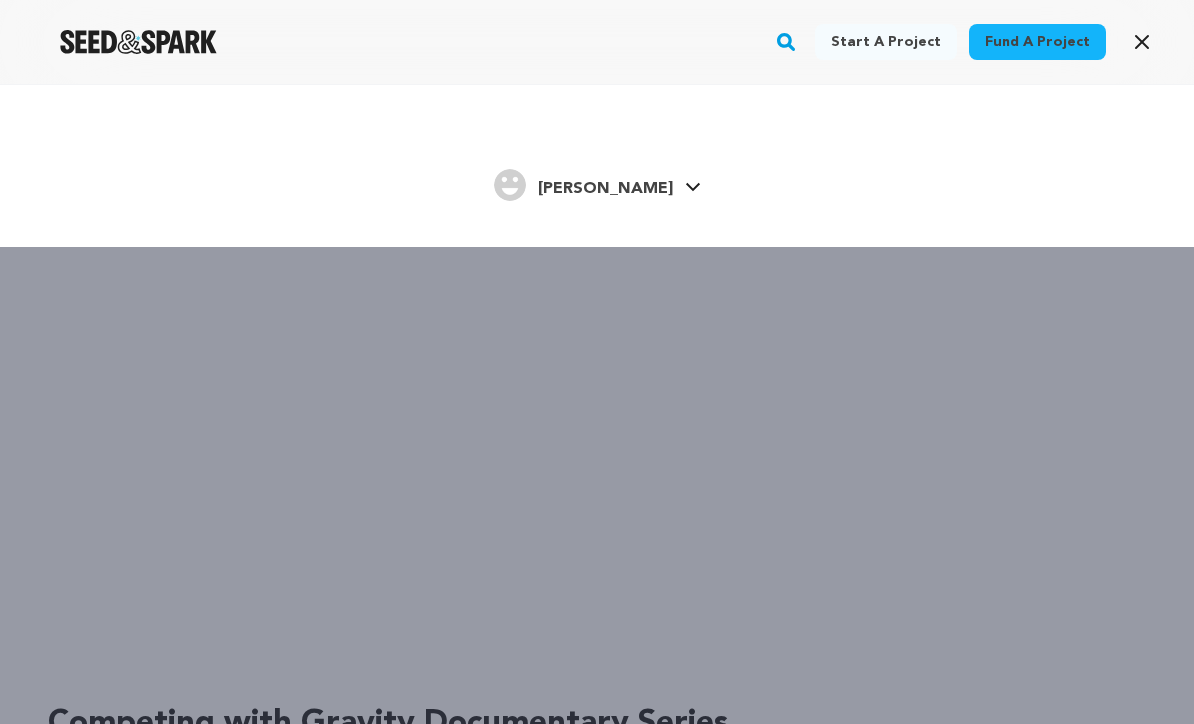 click on "Johnson J.
Johnson J." at bounding box center [597, 183] 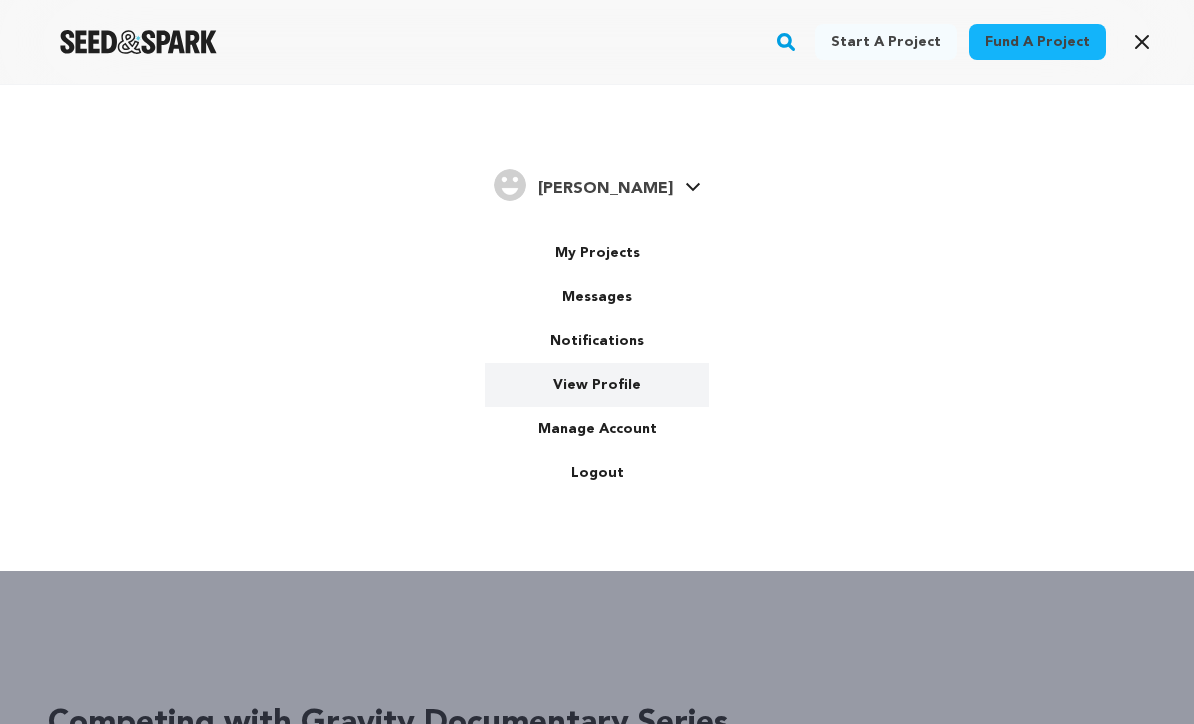click on "View Profile" at bounding box center (597, 385) 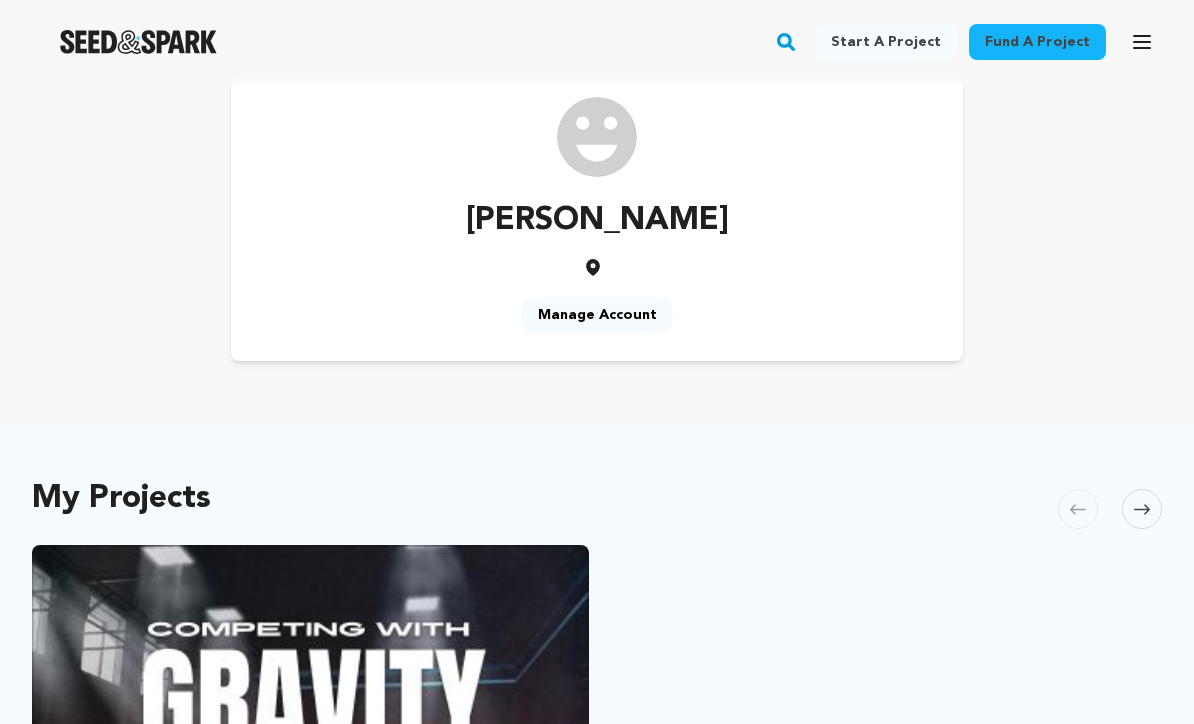 scroll, scrollTop: 43, scrollLeft: 0, axis: vertical 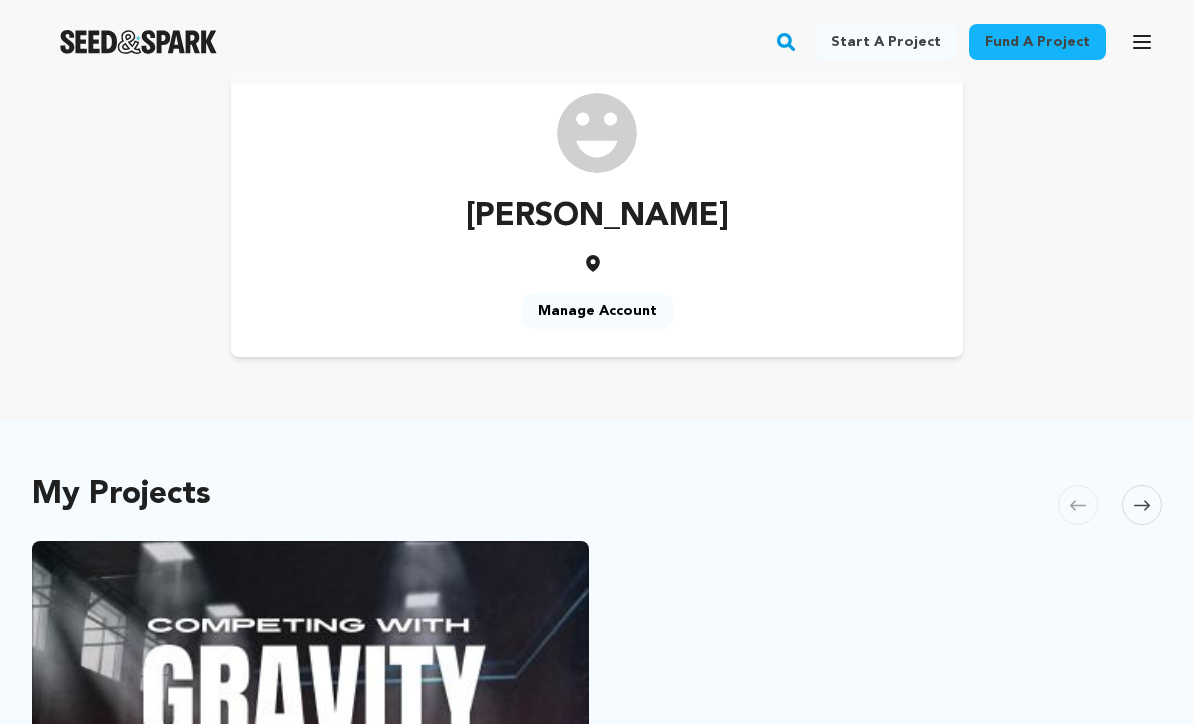 click on "Manage Account" at bounding box center (597, 311) 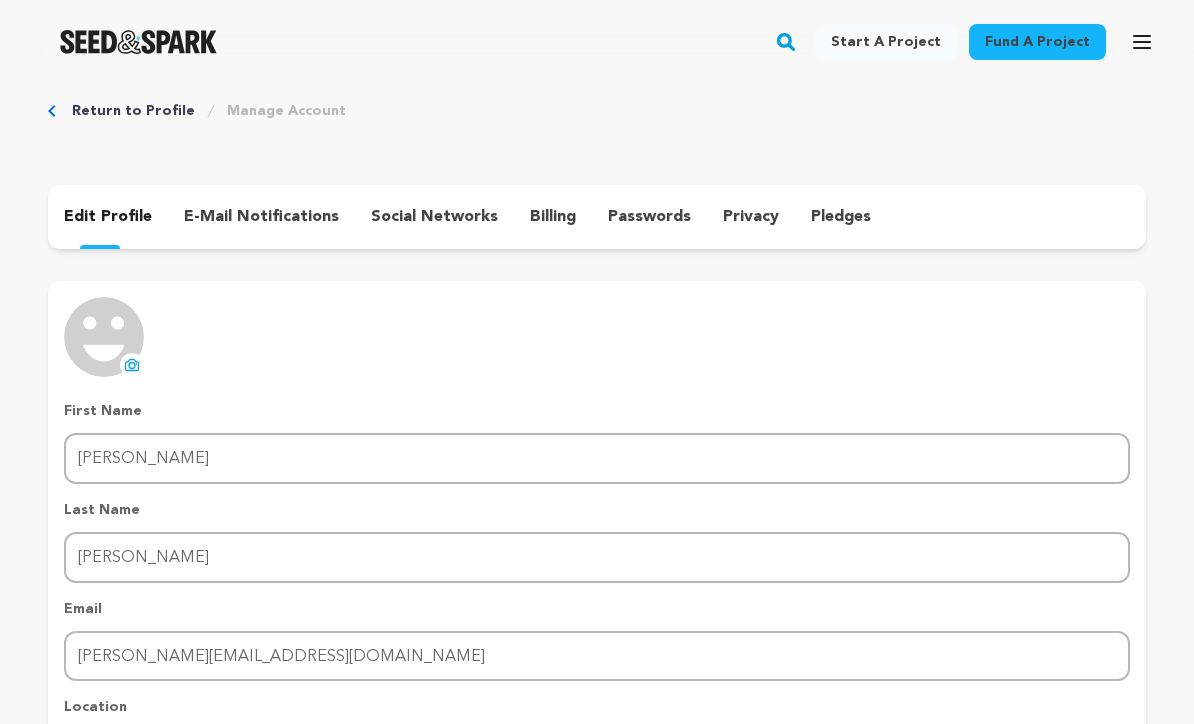scroll, scrollTop: 0, scrollLeft: 0, axis: both 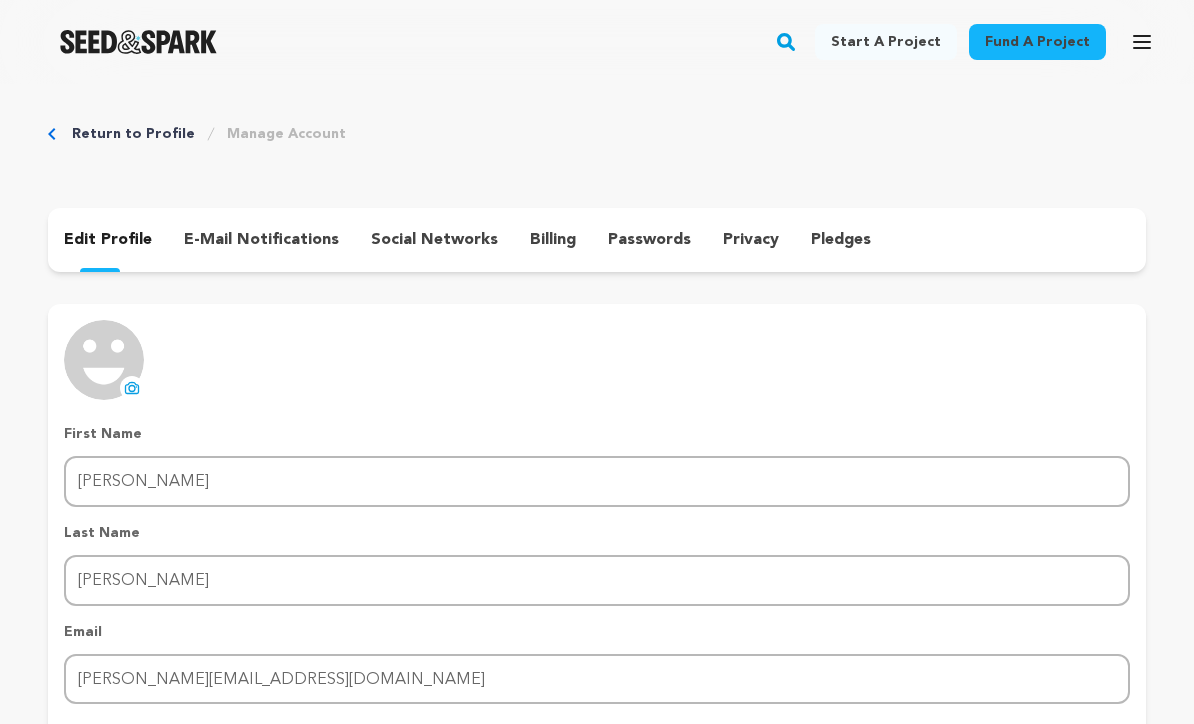 click 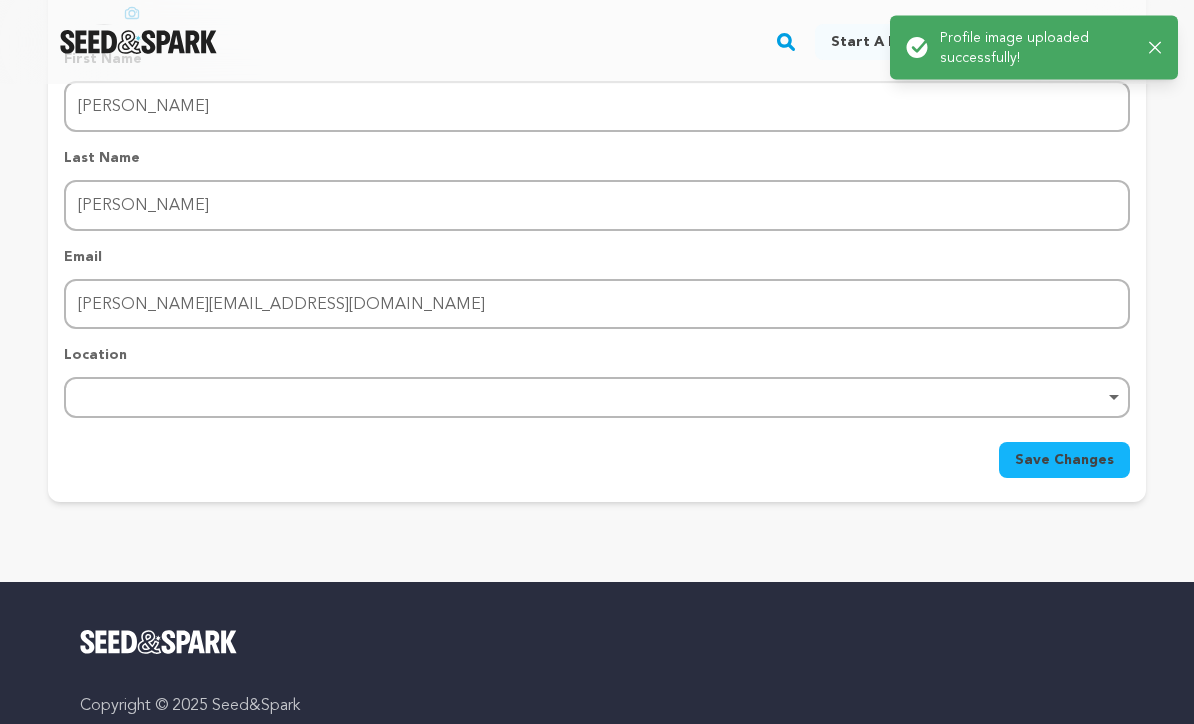 scroll, scrollTop: 375, scrollLeft: 0, axis: vertical 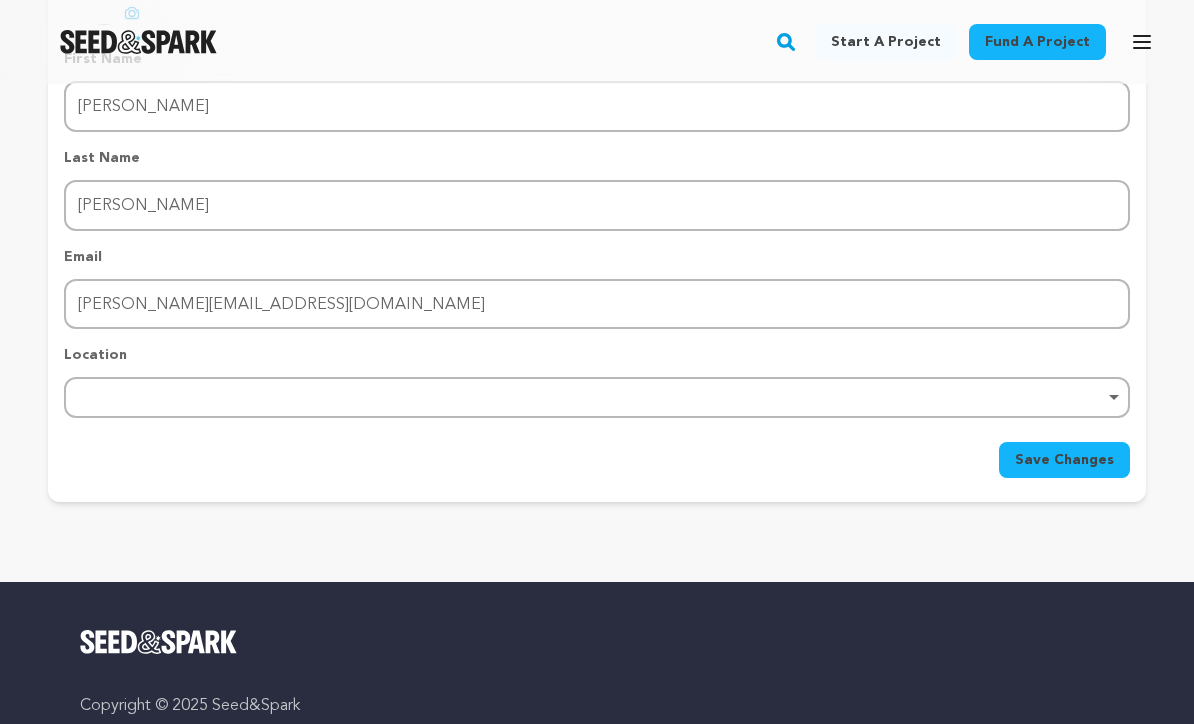 click on "Remove item" at bounding box center [597, 397] 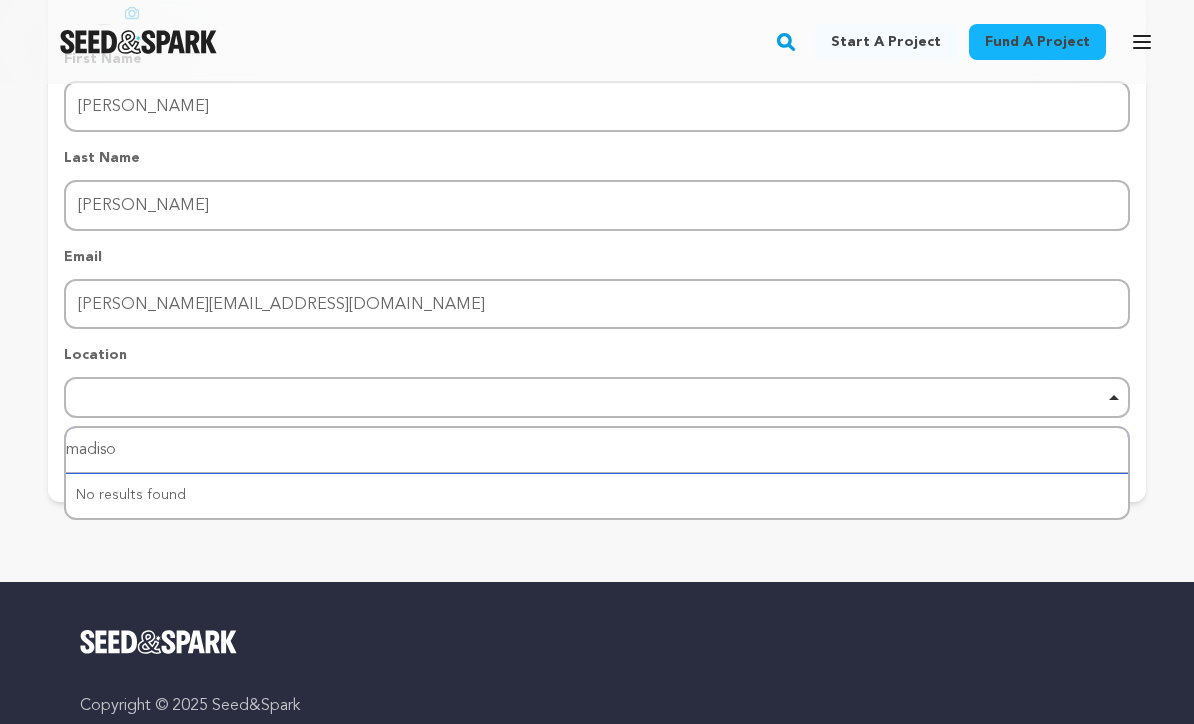type on "madison" 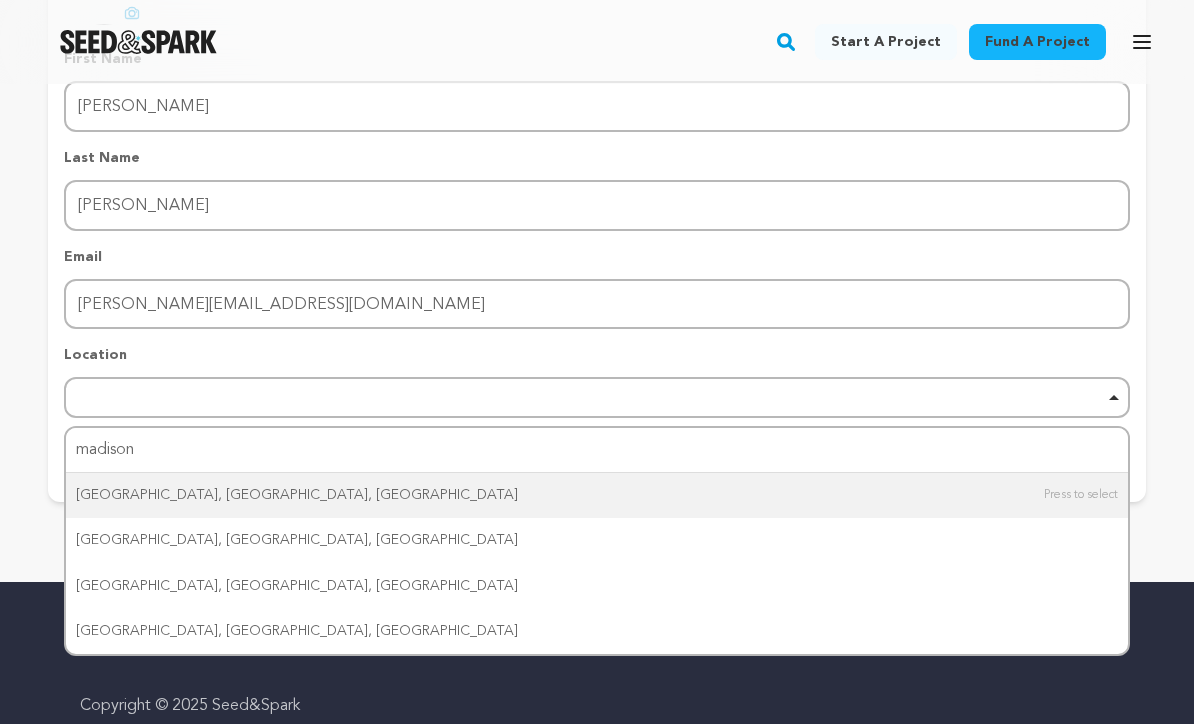 type 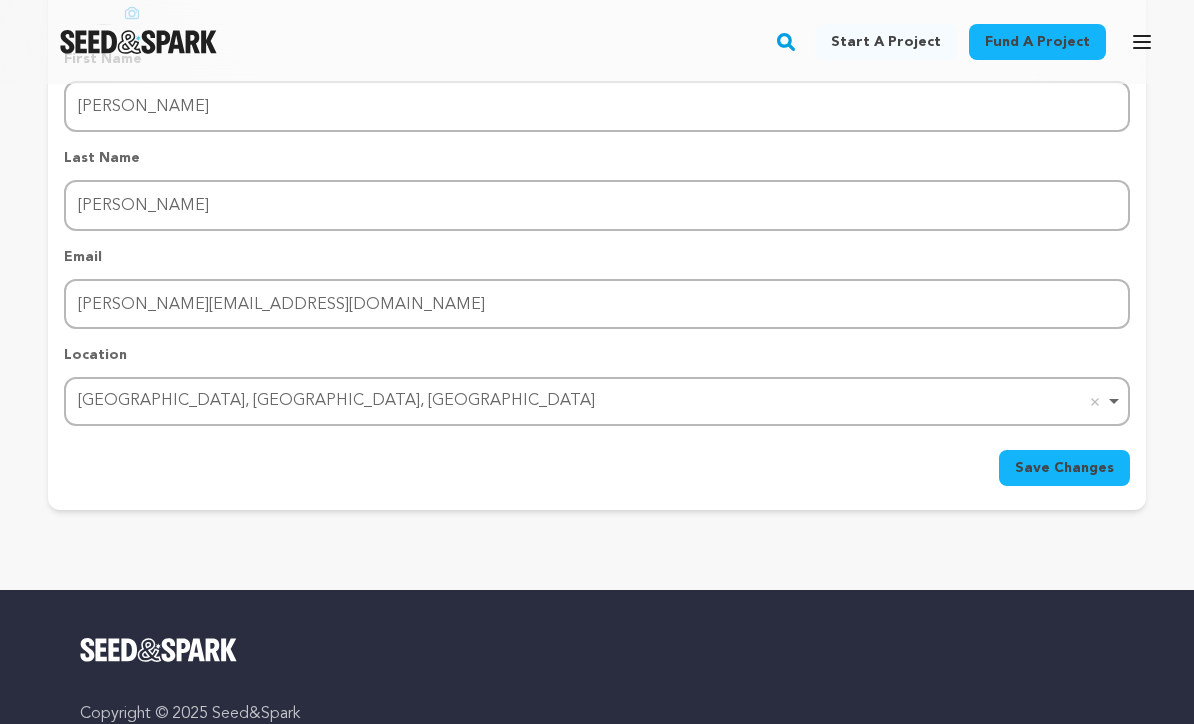 click on "Save Changes" at bounding box center (1064, 468) 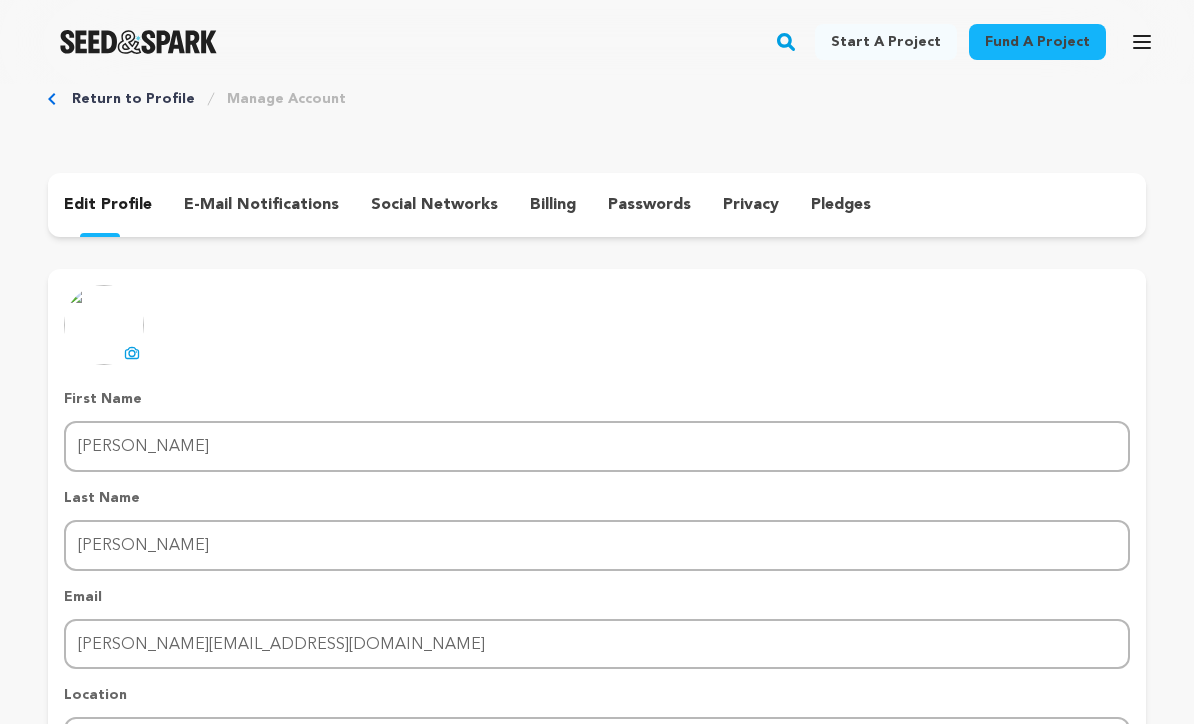 scroll, scrollTop: 35, scrollLeft: 0, axis: vertical 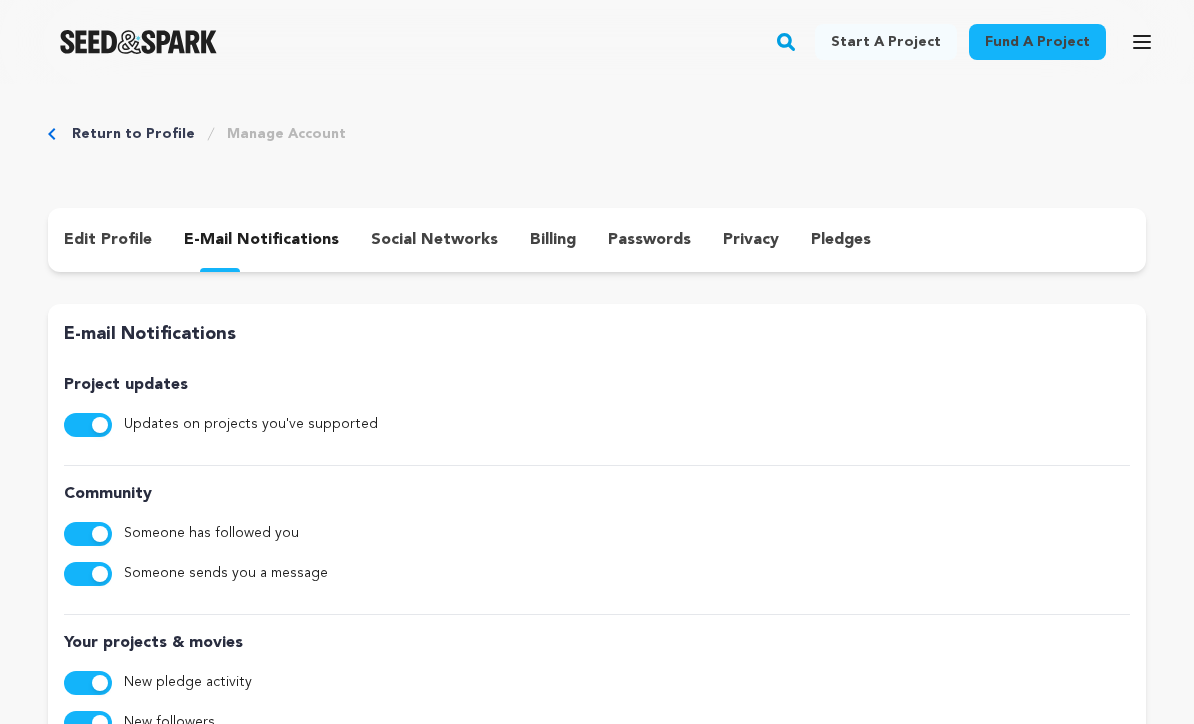 click on "social networks" at bounding box center (434, 240) 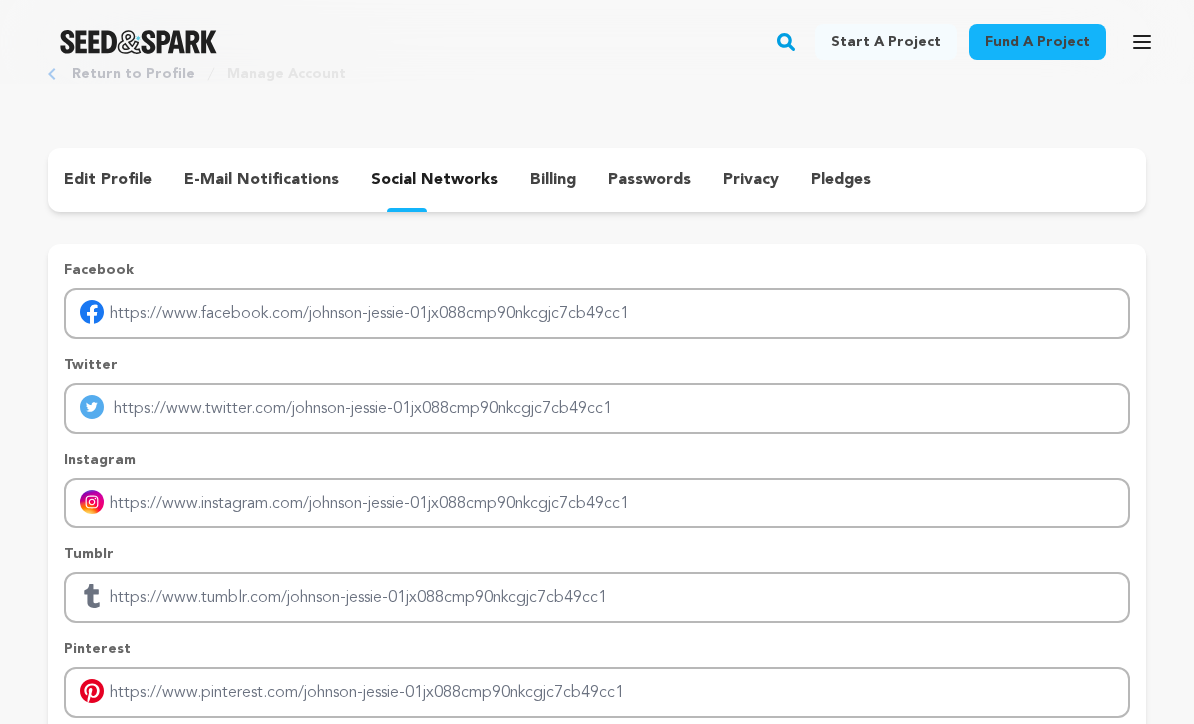 scroll, scrollTop: 0, scrollLeft: 0, axis: both 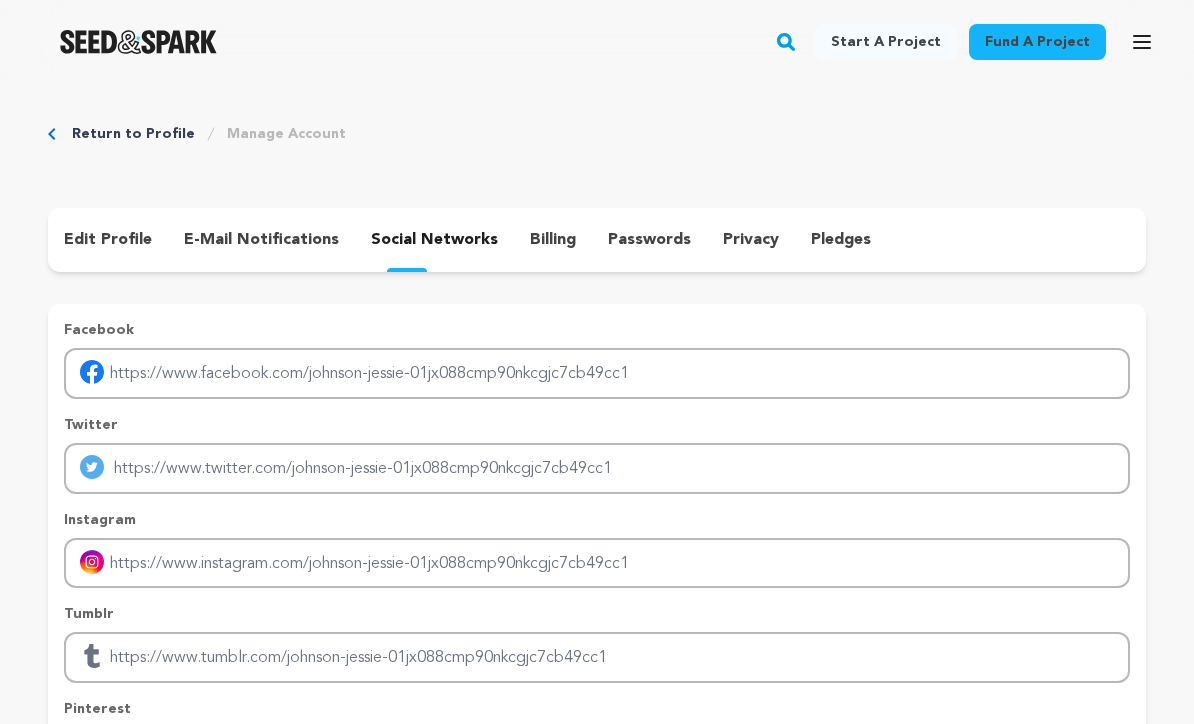 click on "edit profile" at bounding box center [108, 240] 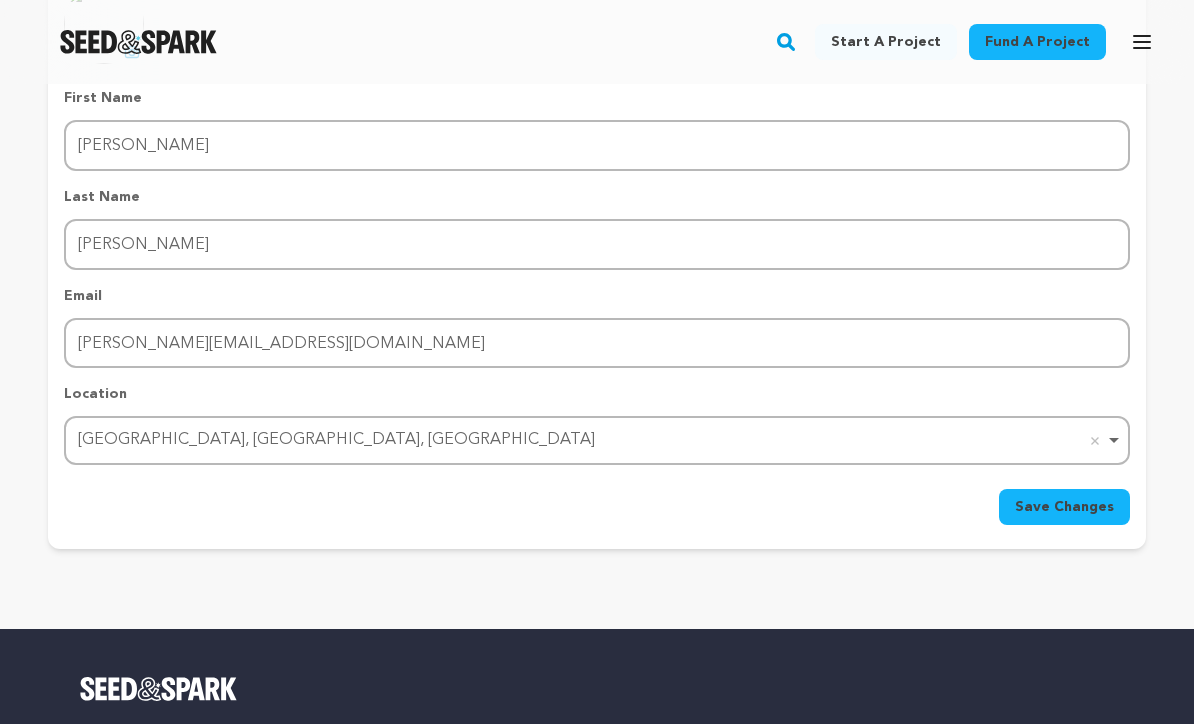 scroll, scrollTop: 0, scrollLeft: 0, axis: both 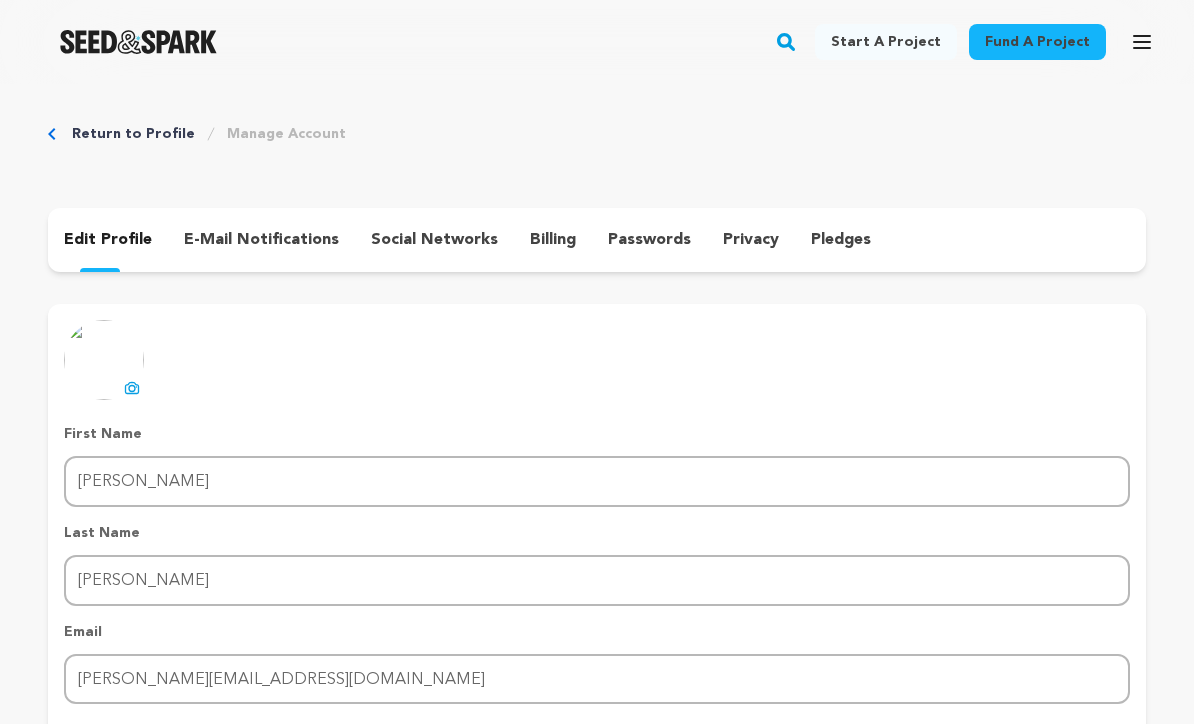 click on "Return to Profile
Manage Account
edit profile
e-mail notifications
social networks
billing
passwords
privacy" at bounding box center (597, 508) 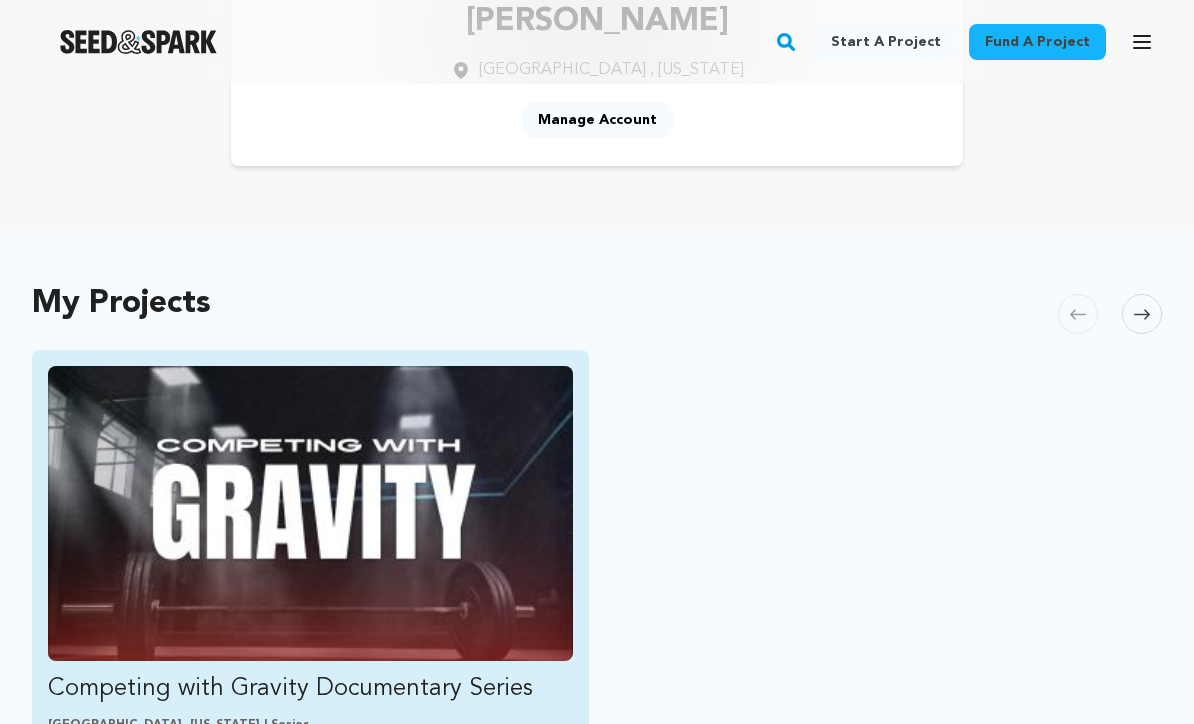 scroll, scrollTop: 275, scrollLeft: 0, axis: vertical 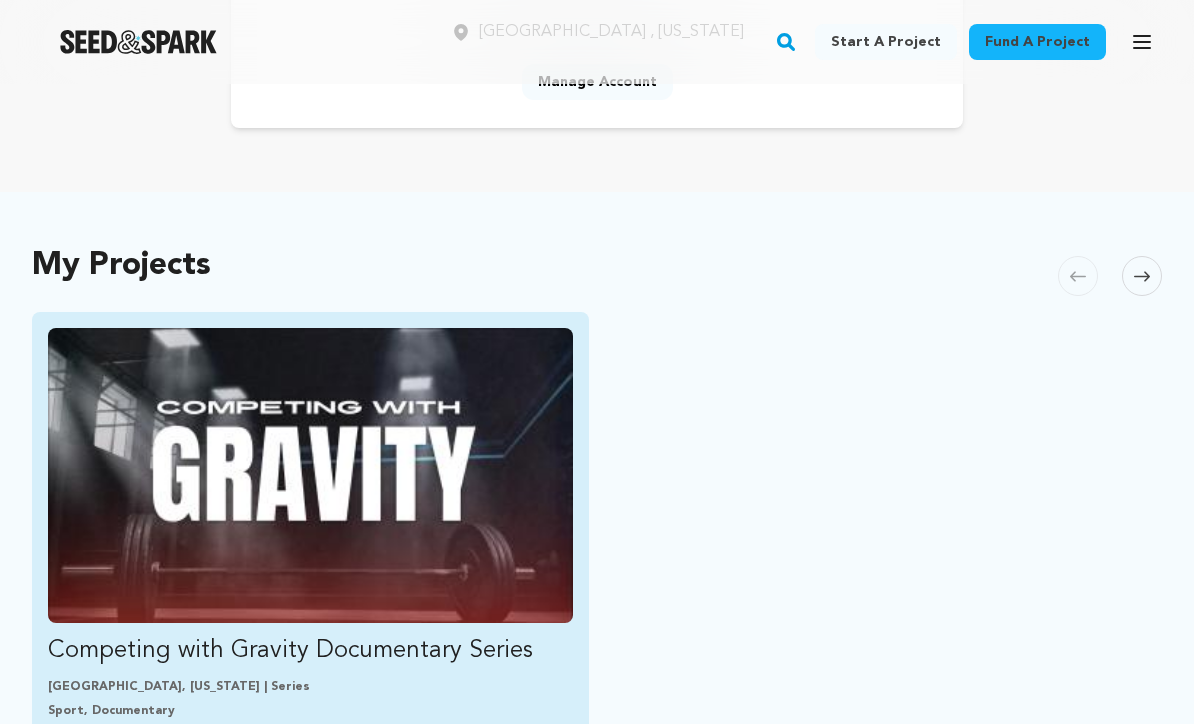 click at bounding box center (310, 476) 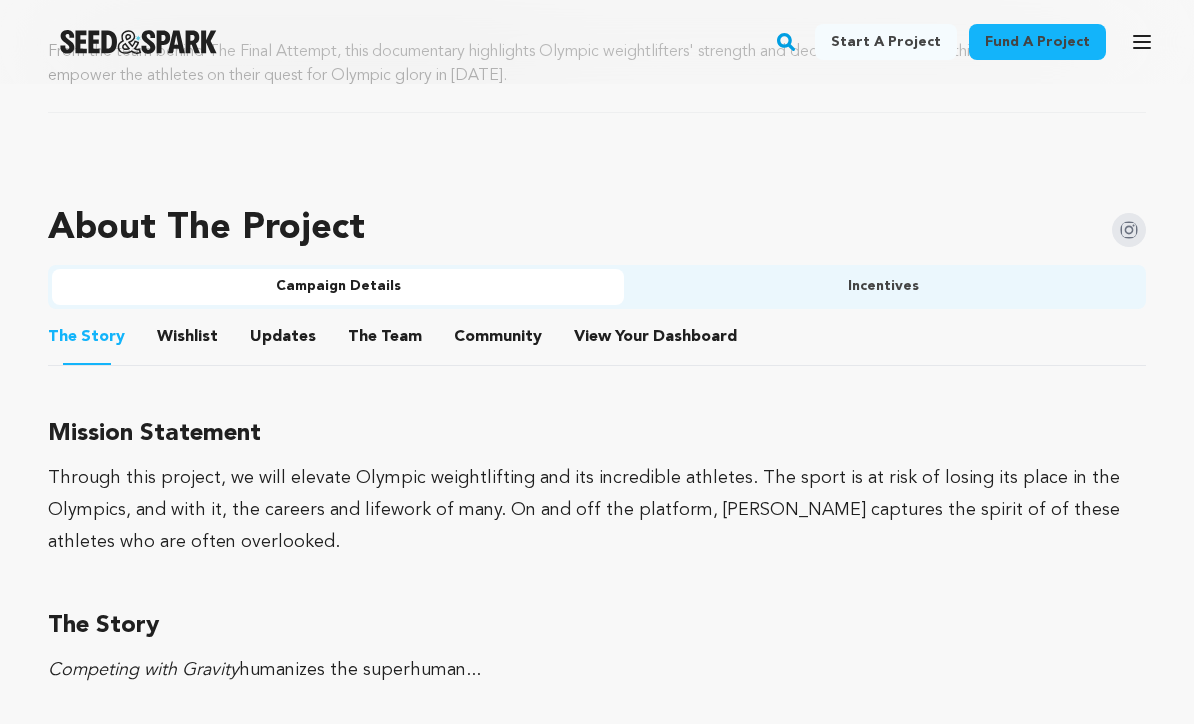 scroll, scrollTop: 1010, scrollLeft: 0, axis: vertical 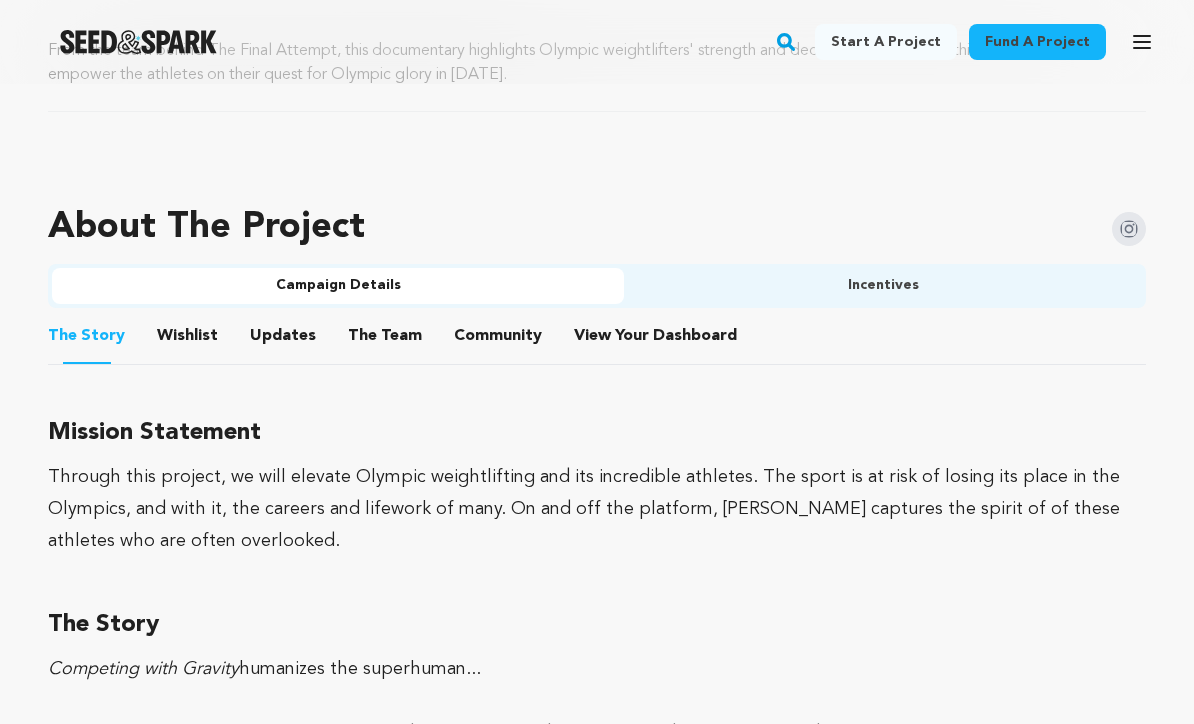 click on "About The Project" at bounding box center [597, 229] 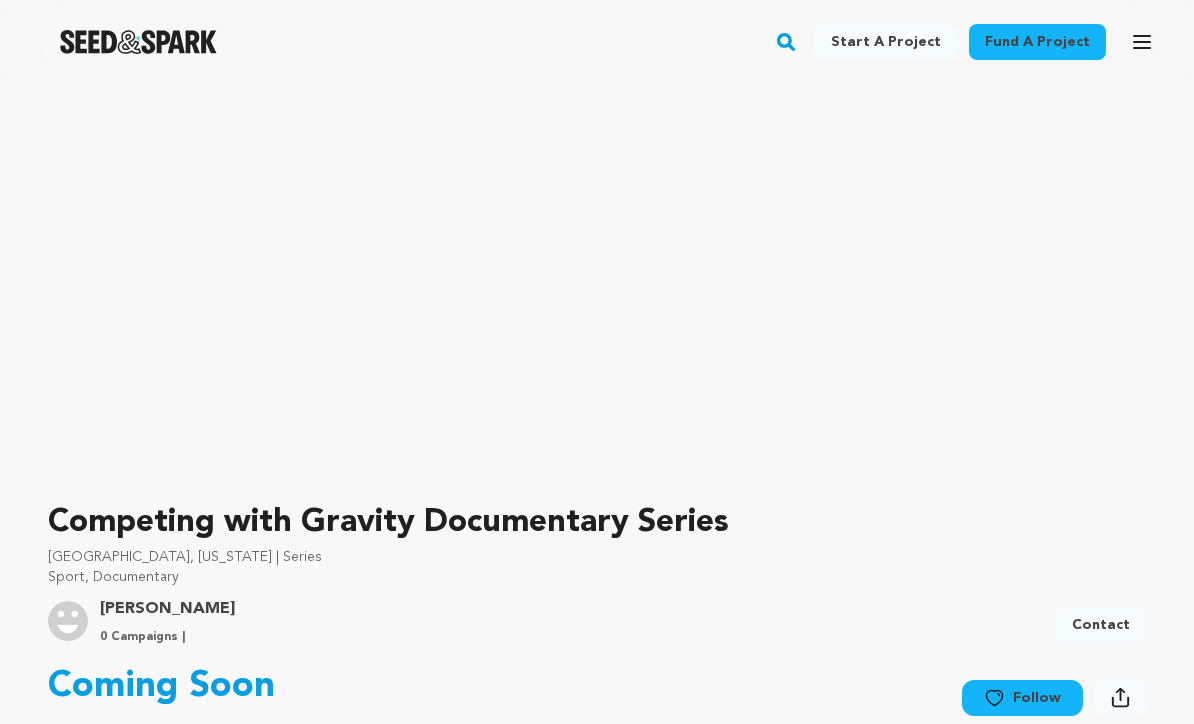 scroll, scrollTop: 0, scrollLeft: 0, axis: both 